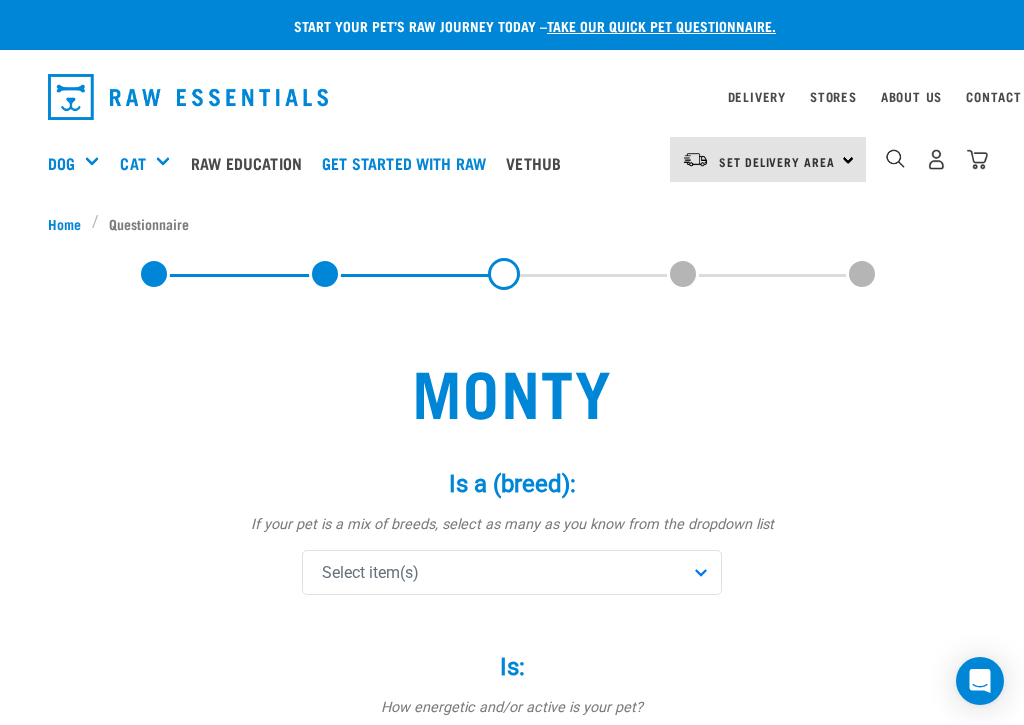 scroll, scrollTop: 0, scrollLeft: 0, axis: both 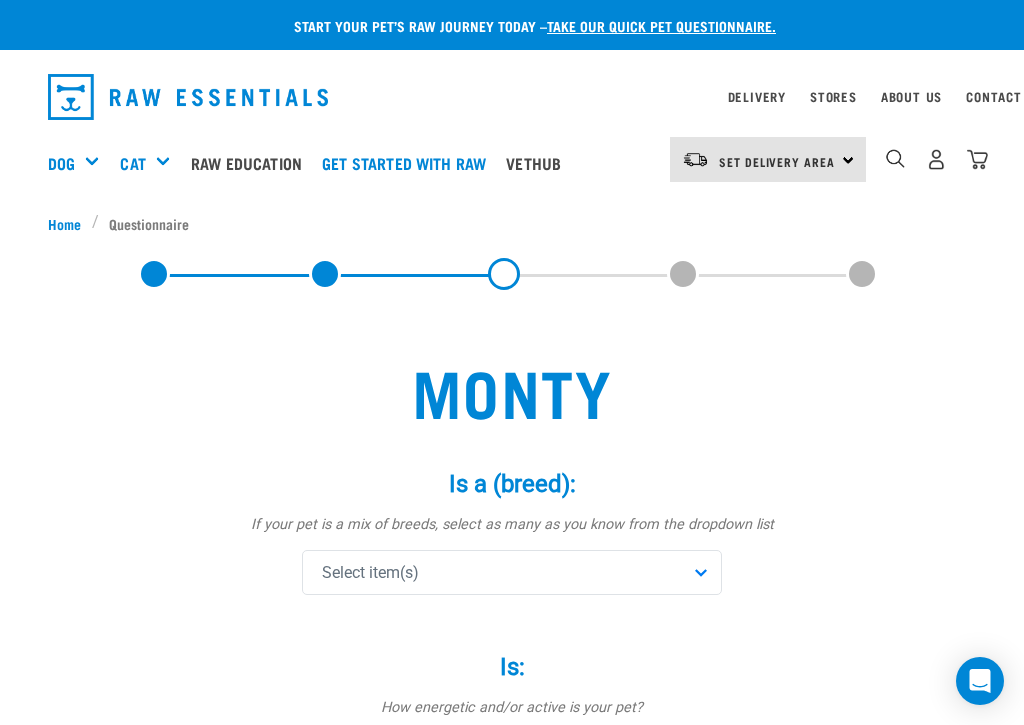 click on "Select item(s)" at bounding box center [370, 573] 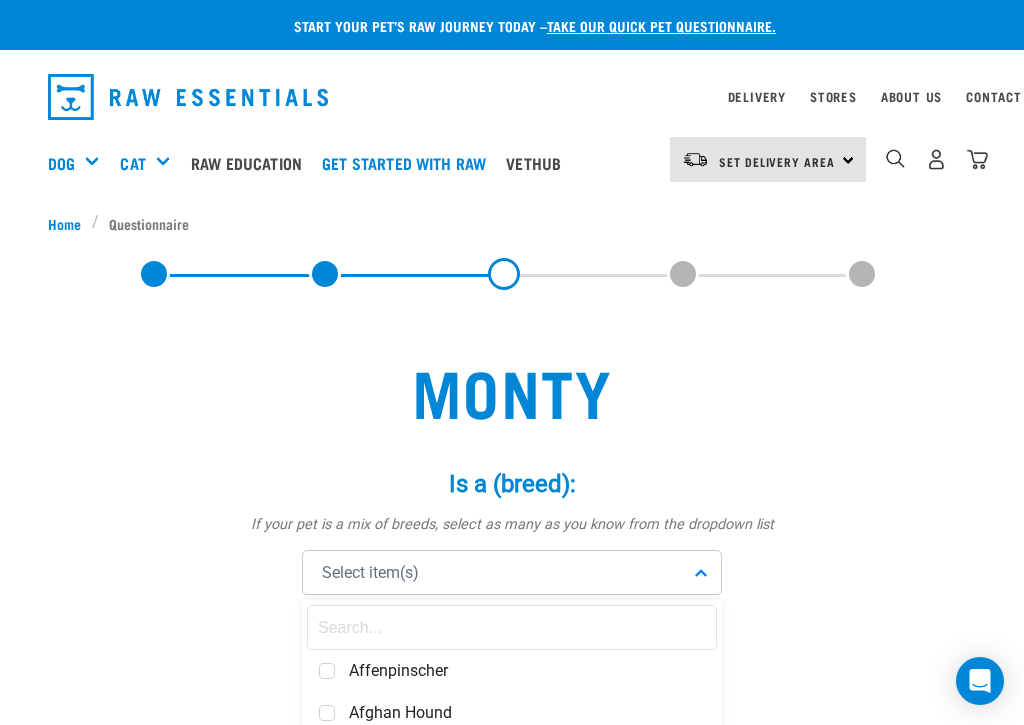 click on "Select item(s)" at bounding box center [512, 572] 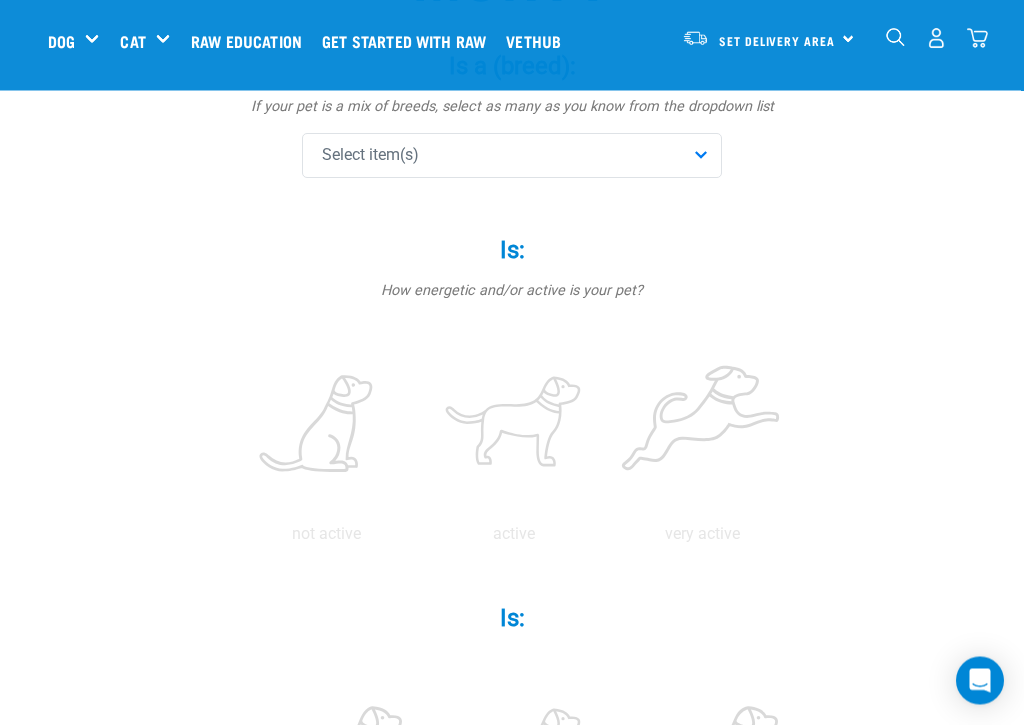 scroll, scrollTop: 265, scrollLeft: 0, axis: vertical 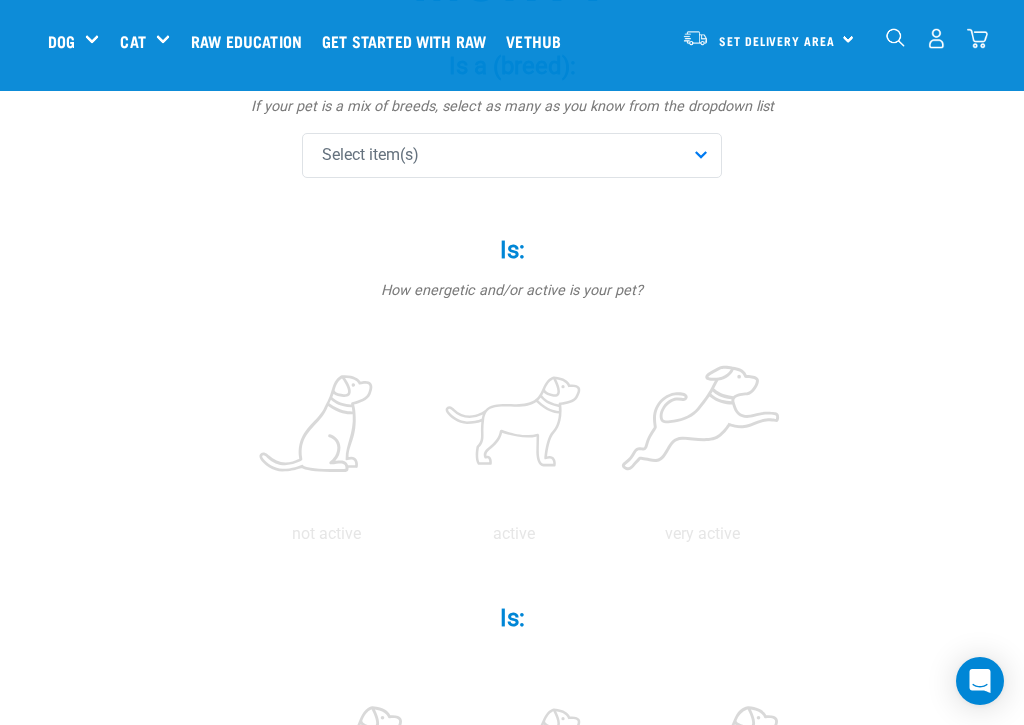 click on "Select item(s)" at bounding box center (512, 155) 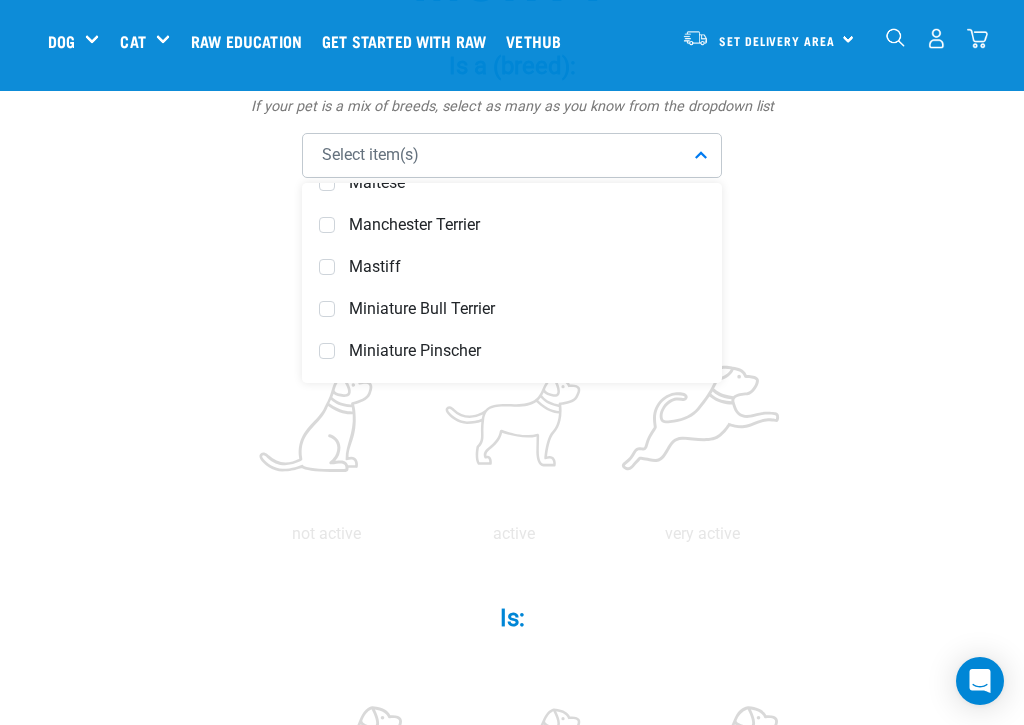 scroll, scrollTop: 5196, scrollLeft: 0, axis: vertical 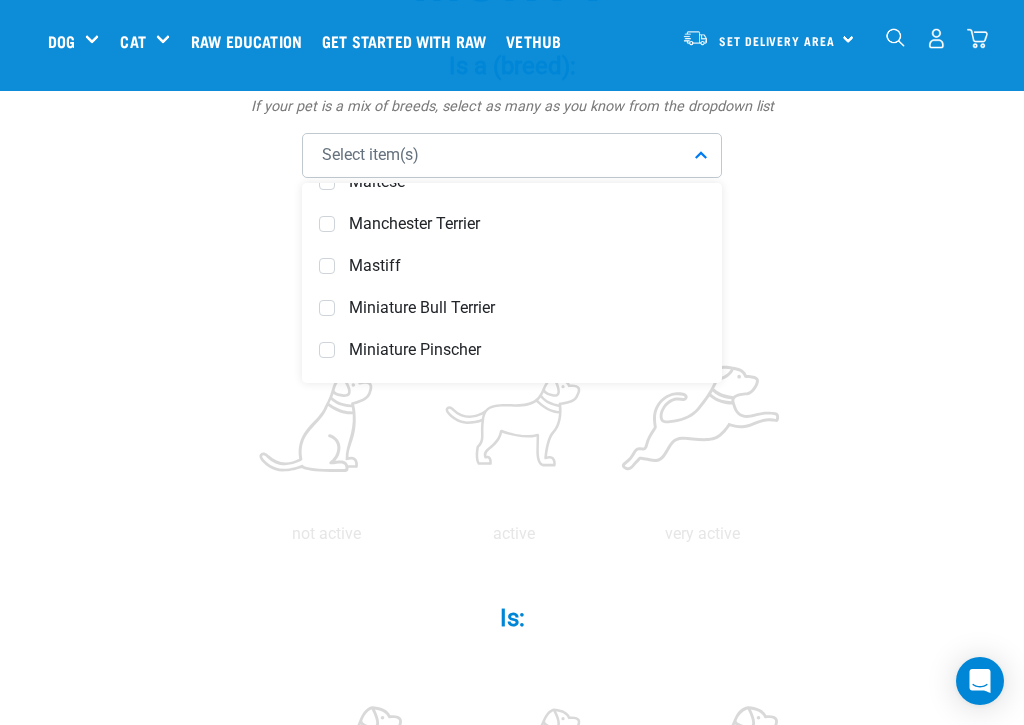 click on "Miniature Pinscher" at bounding box center (527, 350) 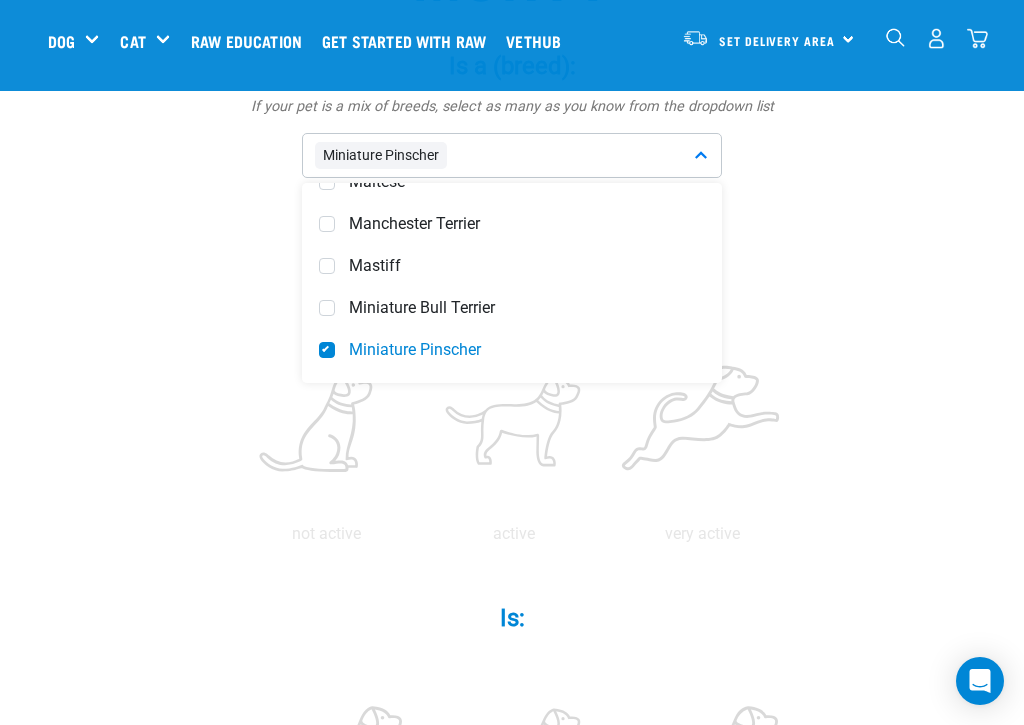 click on "Miniature Pinscher" at bounding box center (512, 350) 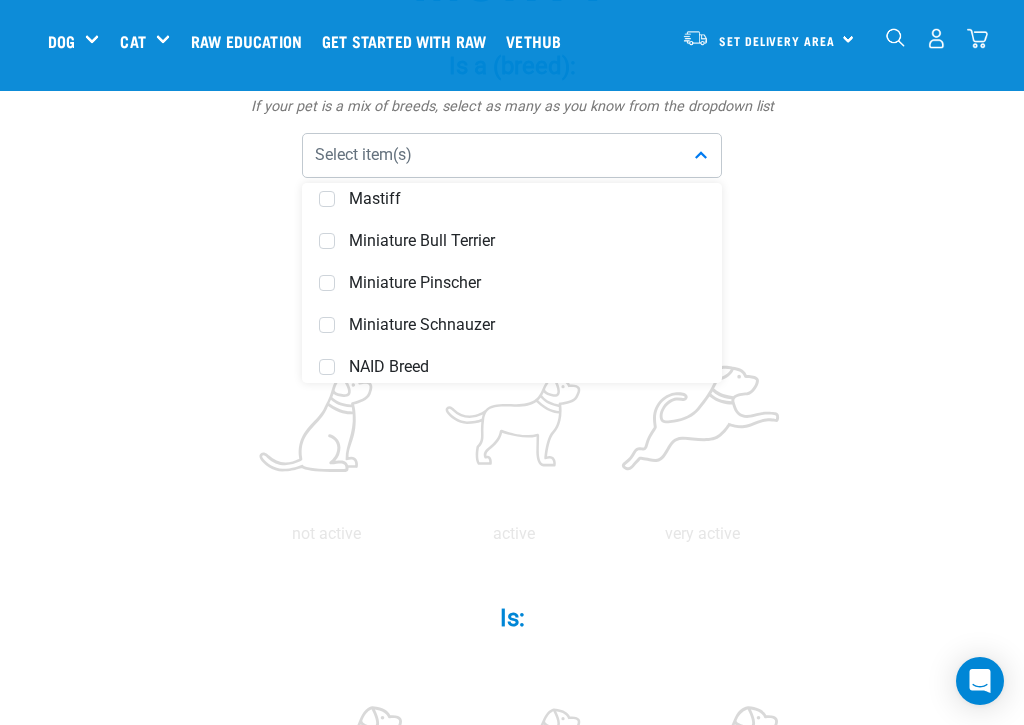 scroll, scrollTop: 5268, scrollLeft: 0, axis: vertical 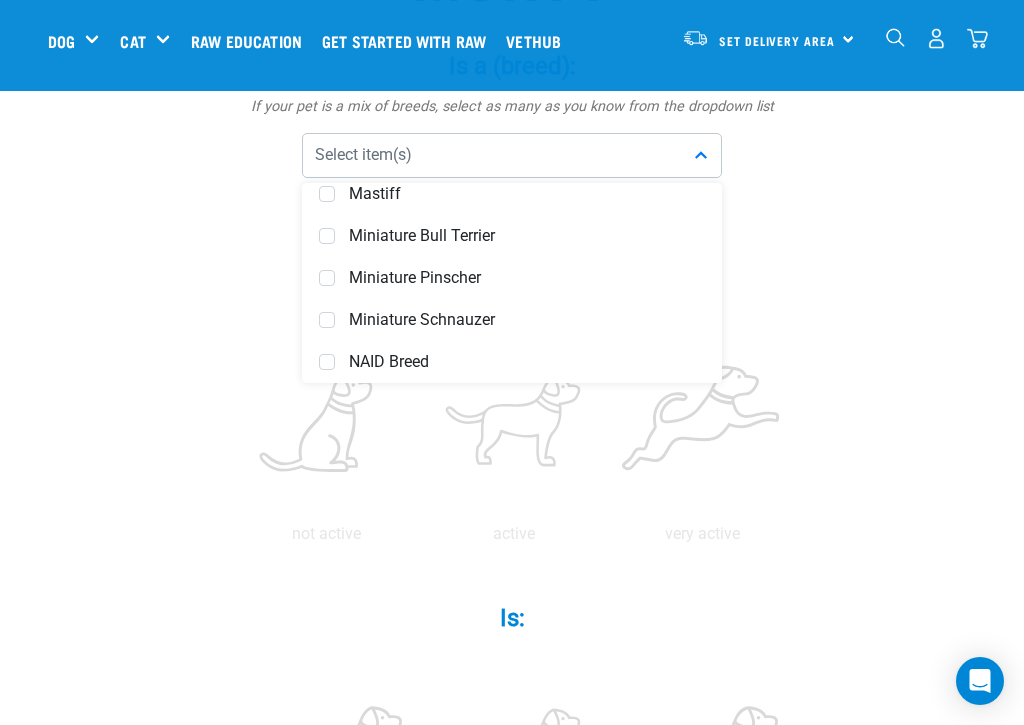 click on "Miniature Schnauzer" at bounding box center (512, 320) 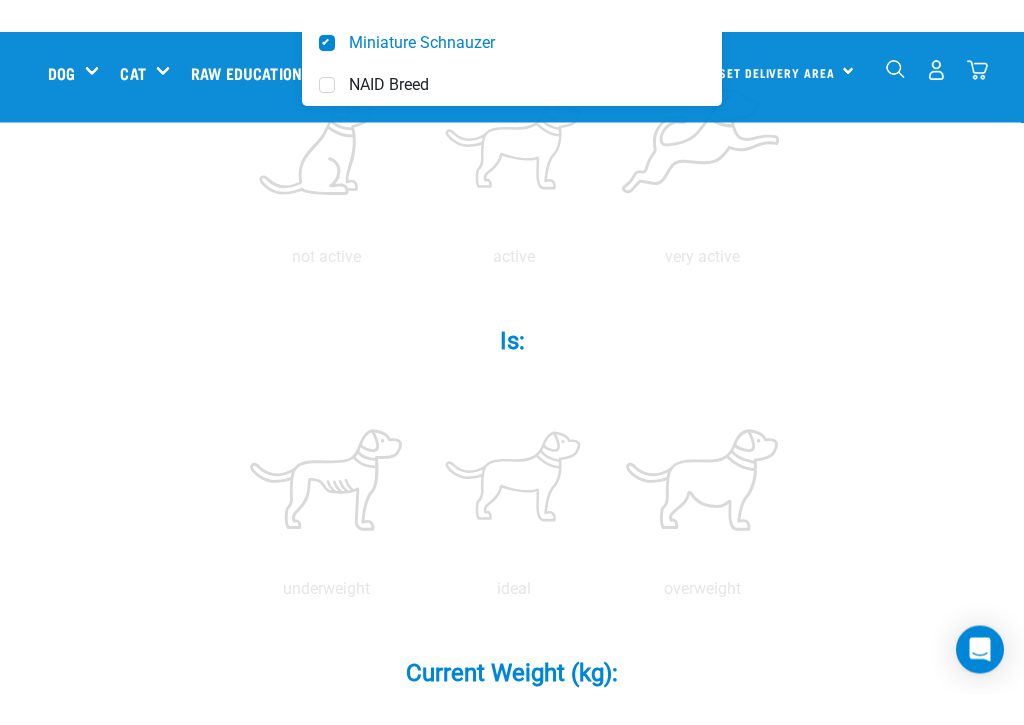 scroll, scrollTop: 574, scrollLeft: 0, axis: vertical 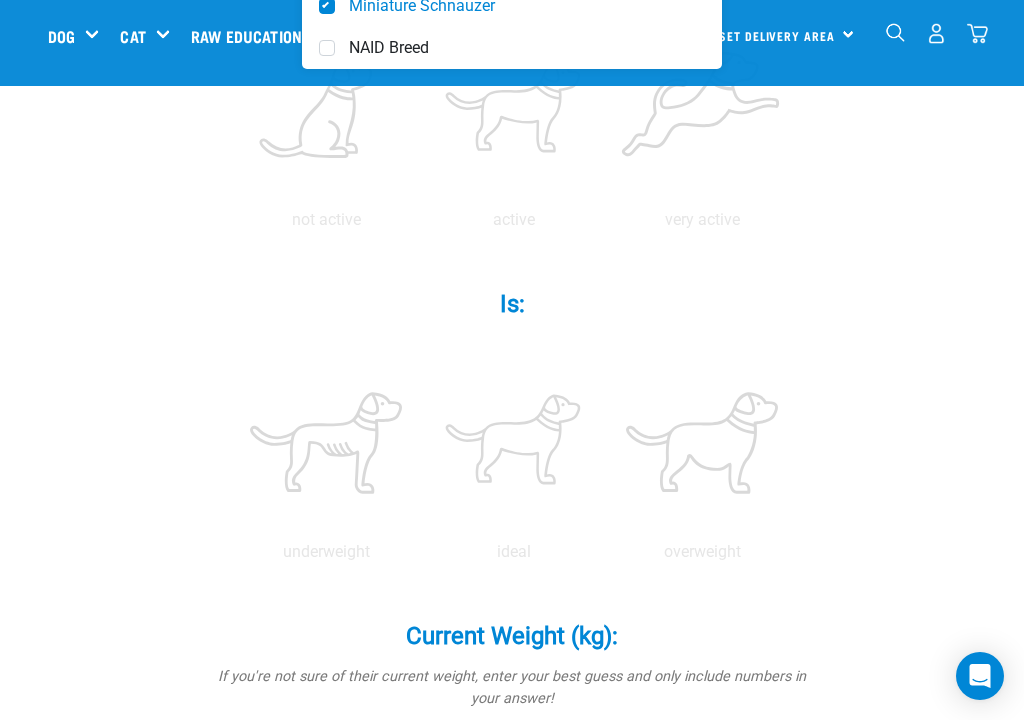 click on "very active" at bounding box center (702, 225) 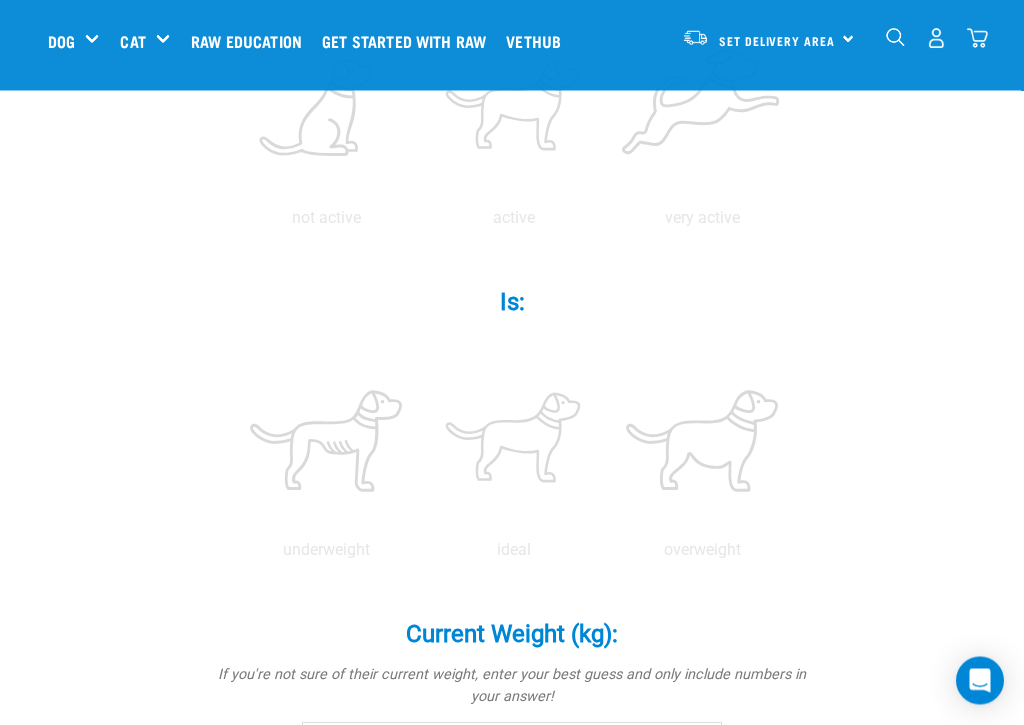 scroll, scrollTop: 585, scrollLeft: 0, axis: vertical 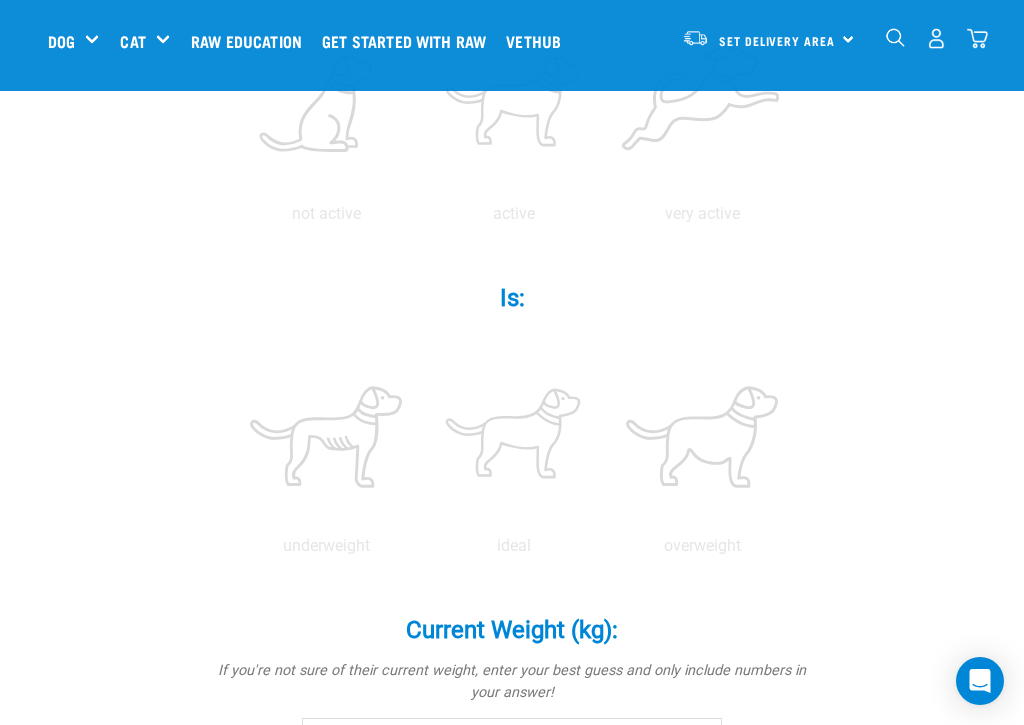 click on "very active" at bounding box center [702, 214] 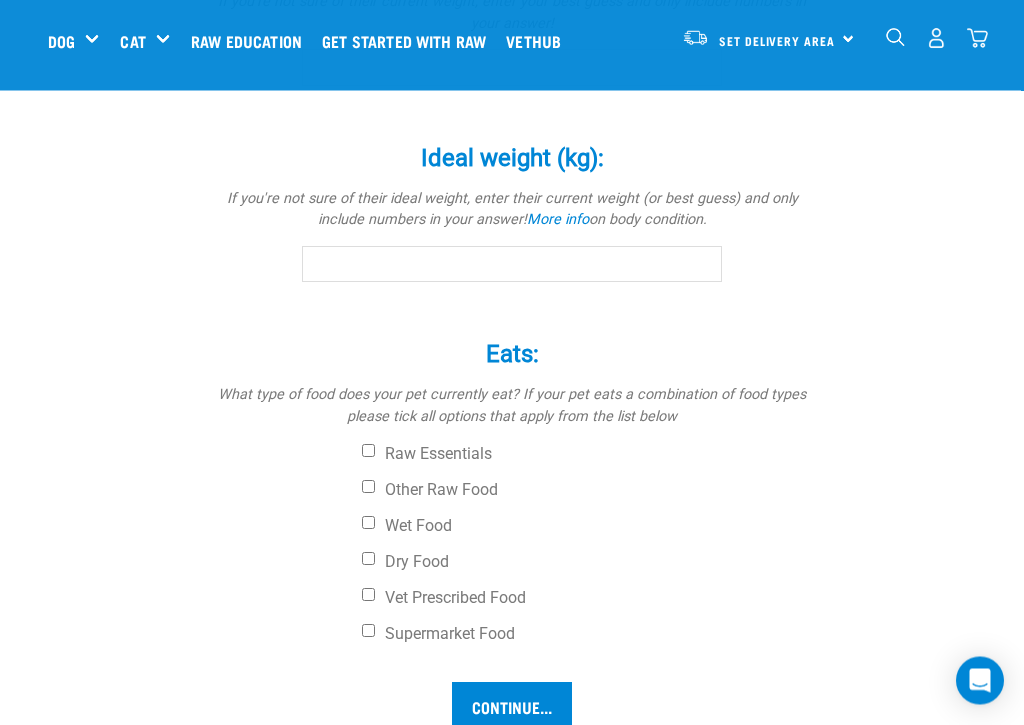 scroll, scrollTop: 1278, scrollLeft: 0, axis: vertical 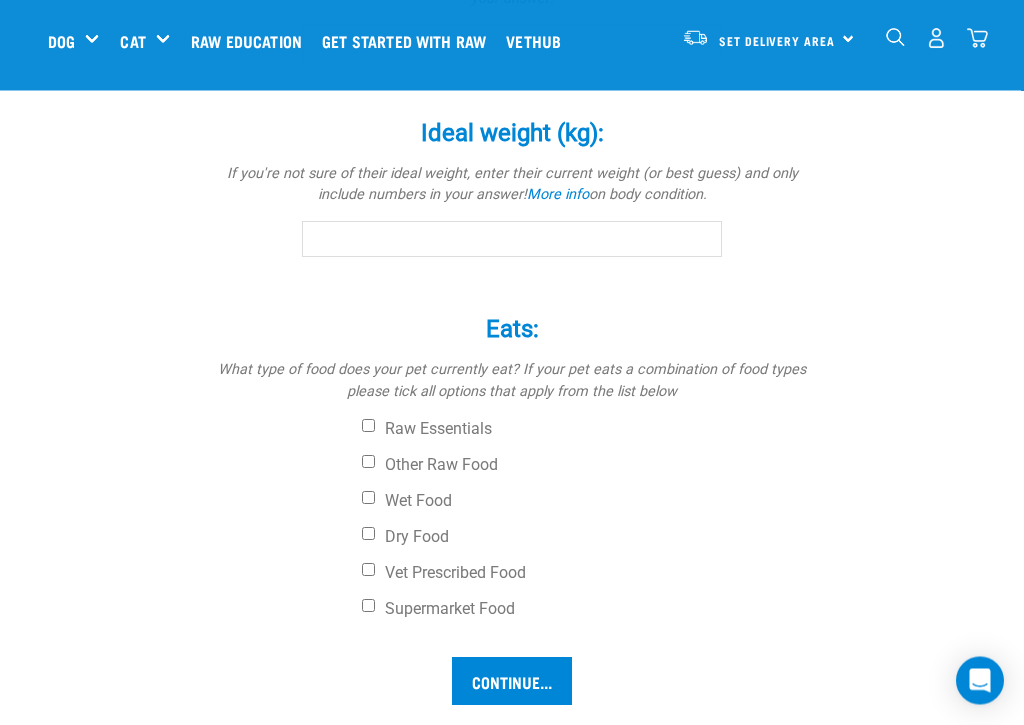 click on "Current Weight (kg): *" at bounding box center (512, 43) 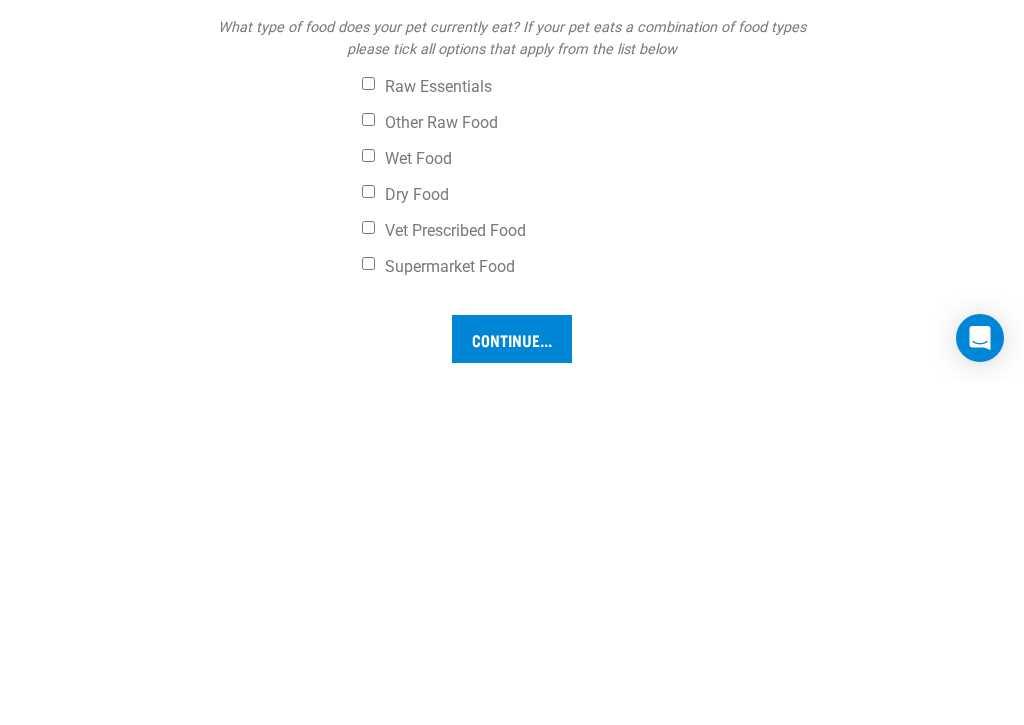 type on "8.6" 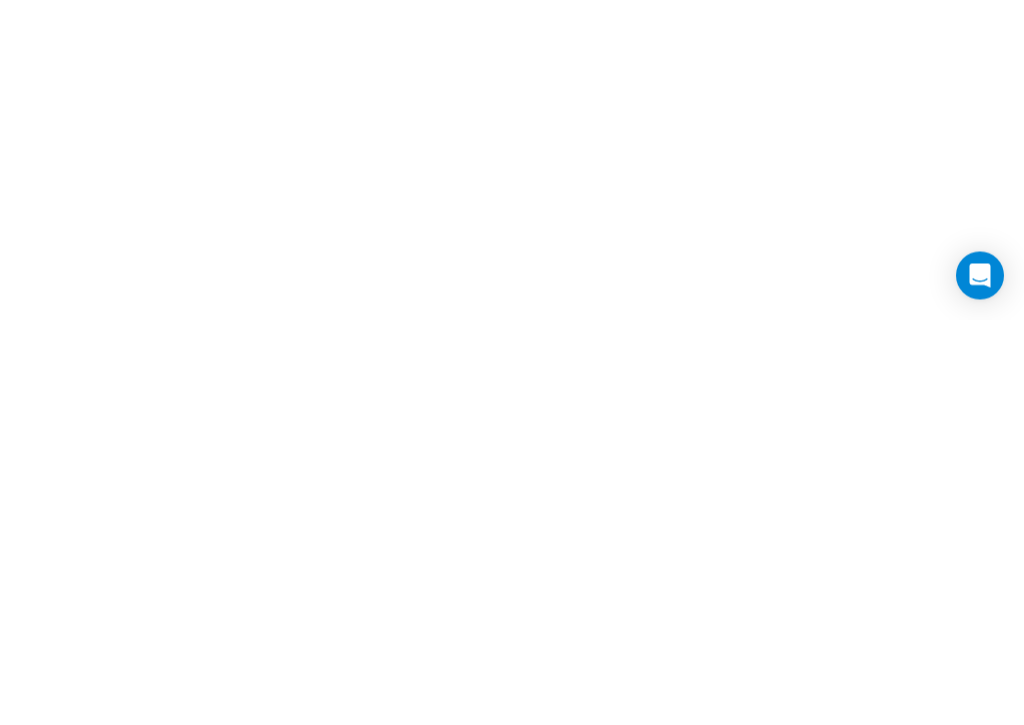 scroll, scrollTop: 1752, scrollLeft: 0, axis: vertical 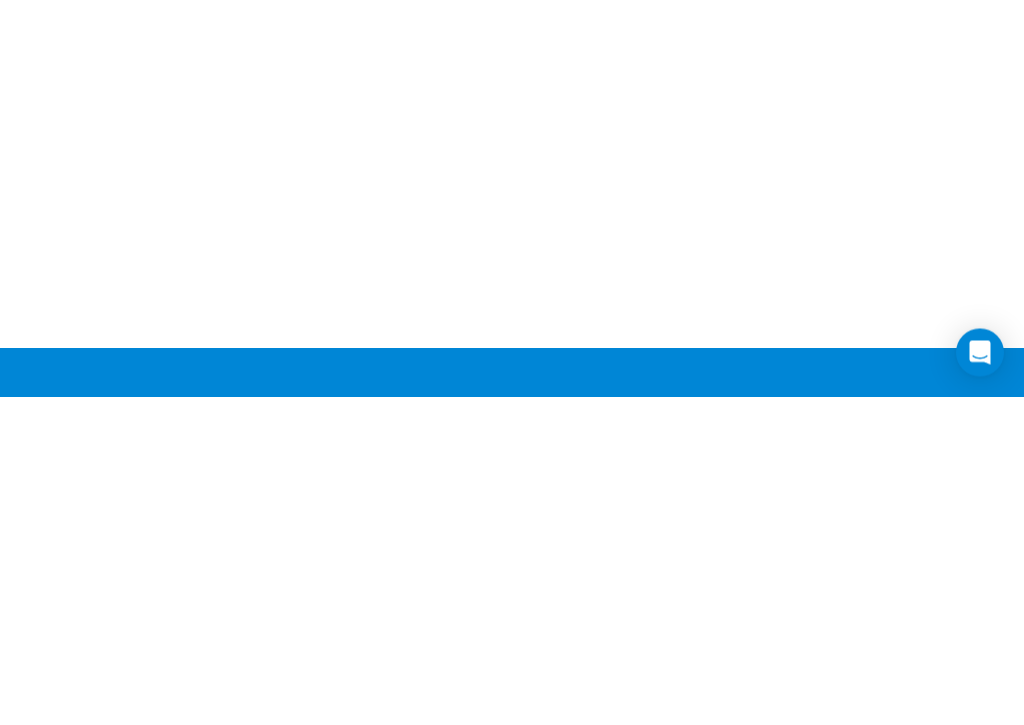 click on "Wet Food" at bounding box center [587, 28] 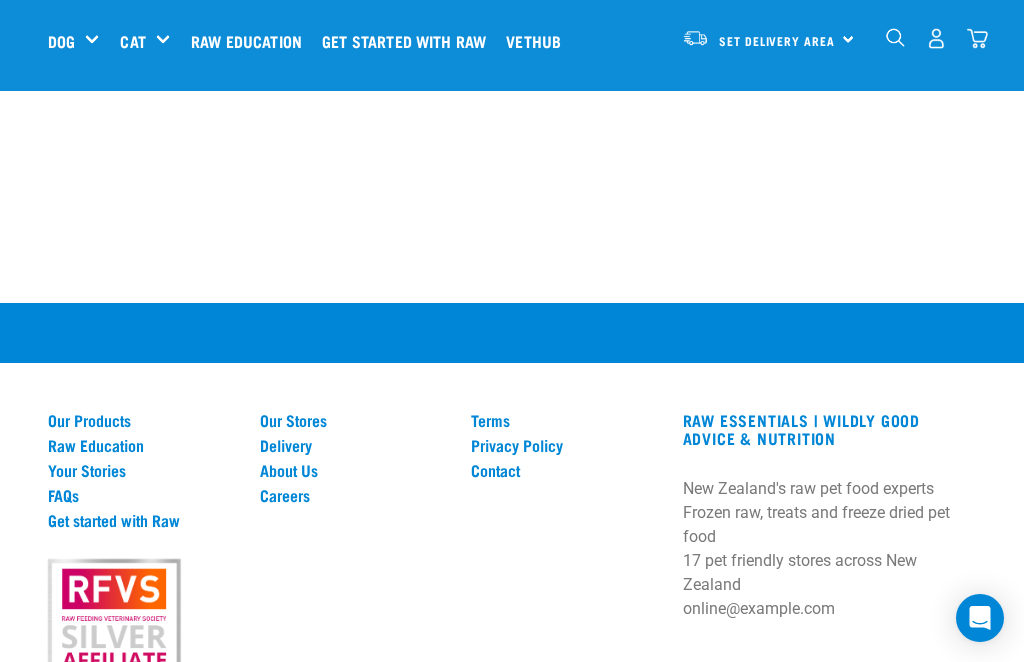 scroll, scrollTop: 2124, scrollLeft: 0, axis: vertical 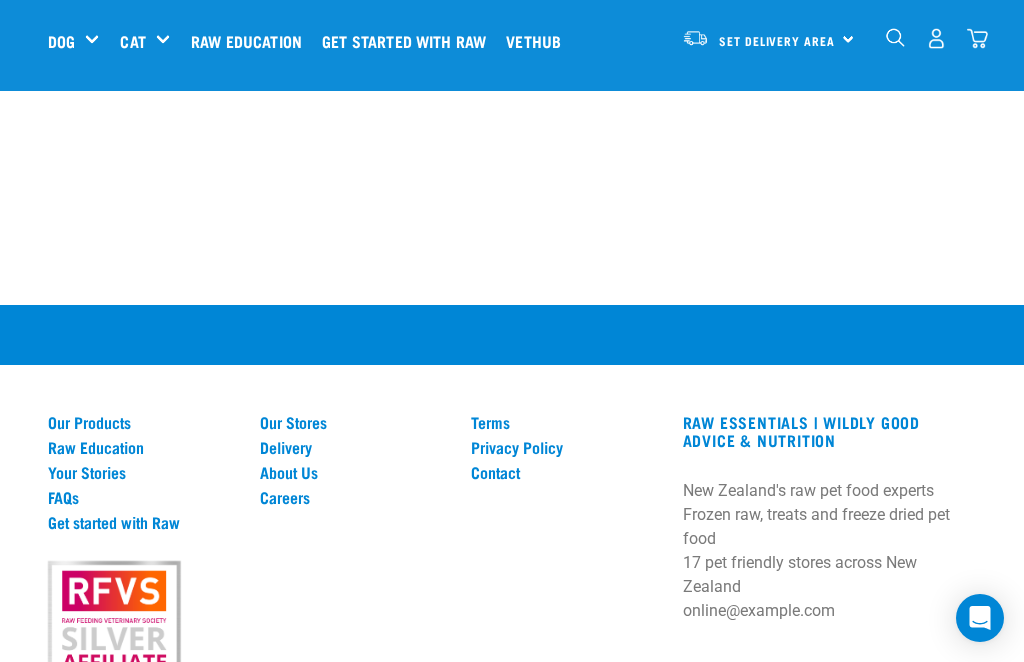 click on "Dry Food" at bounding box center (368, -312) 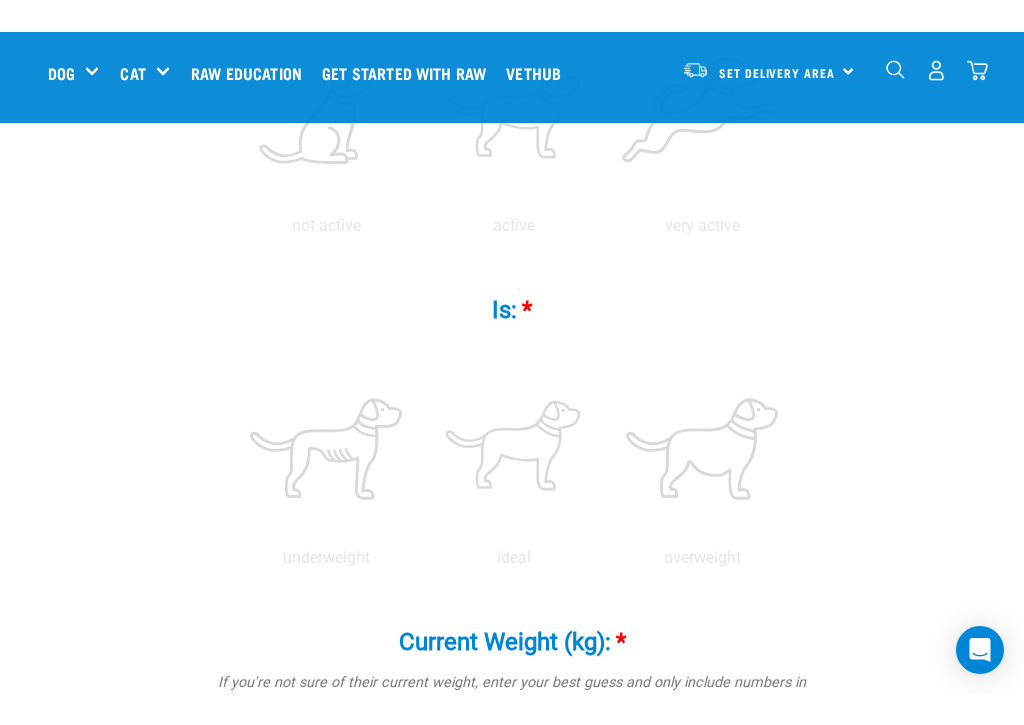 scroll, scrollTop: 606, scrollLeft: 0, axis: vertical 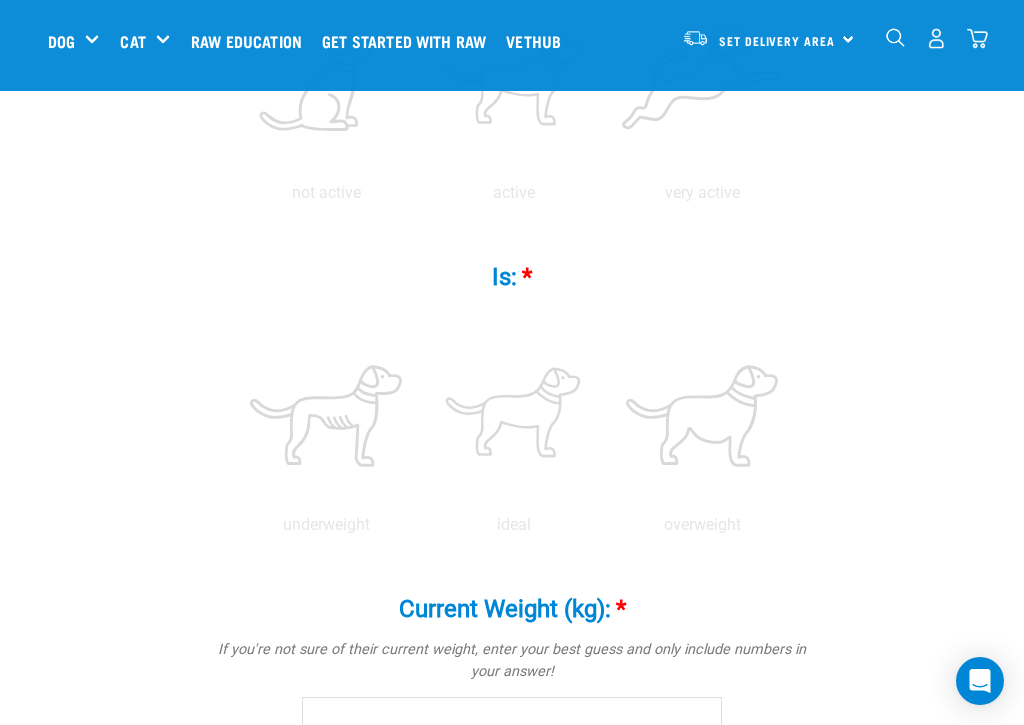 click on "very active" at bounding box center [702, 193] 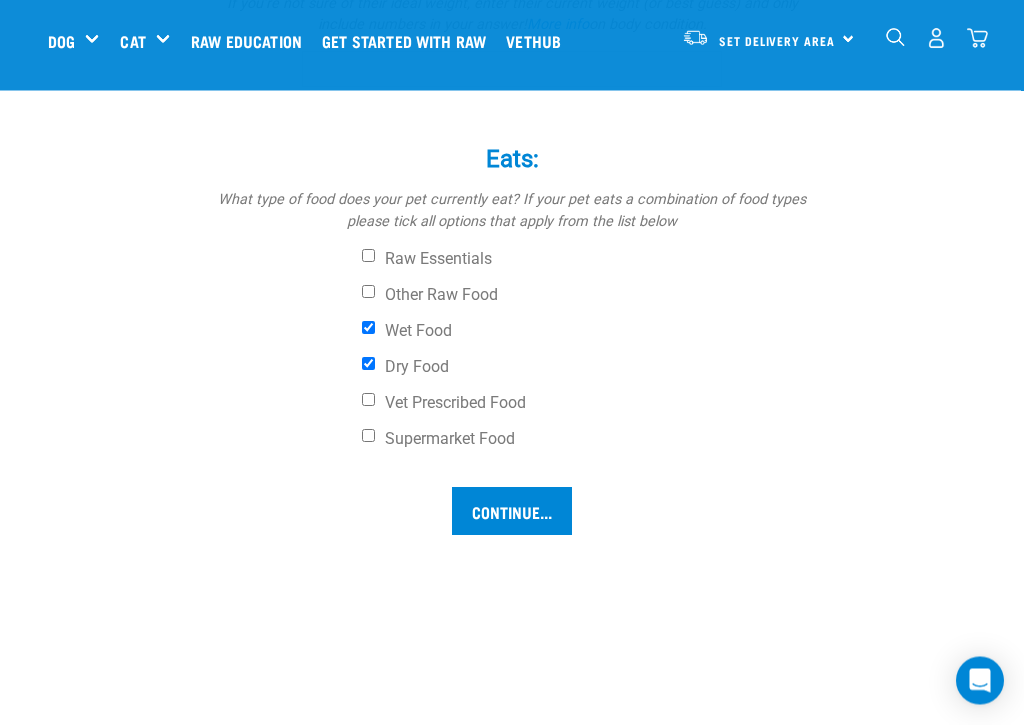 scroll, scrollTop: 1449, scrollLeft: 0, axis: vertical 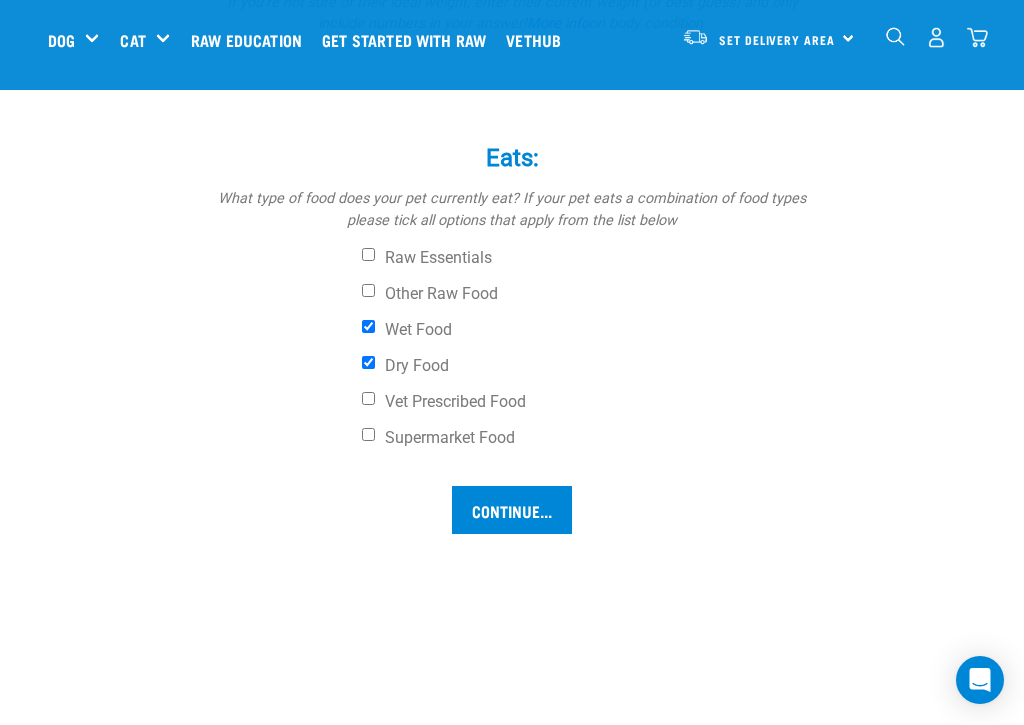 click on "Ideal weight (kg): *" at bounding box center (512, 69) 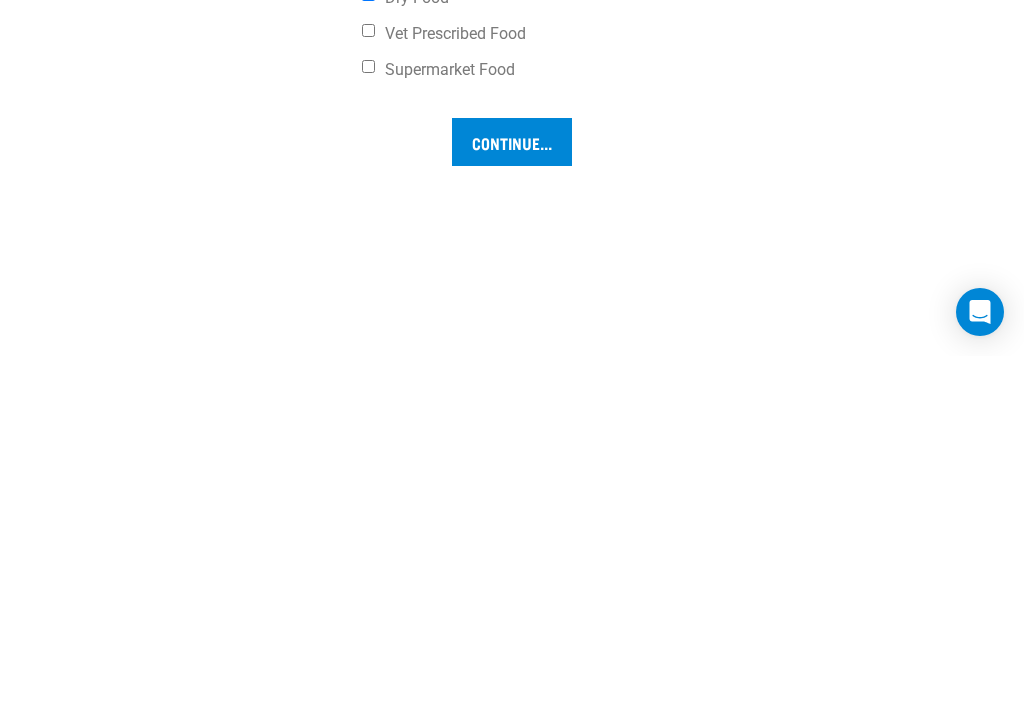 type on "10" 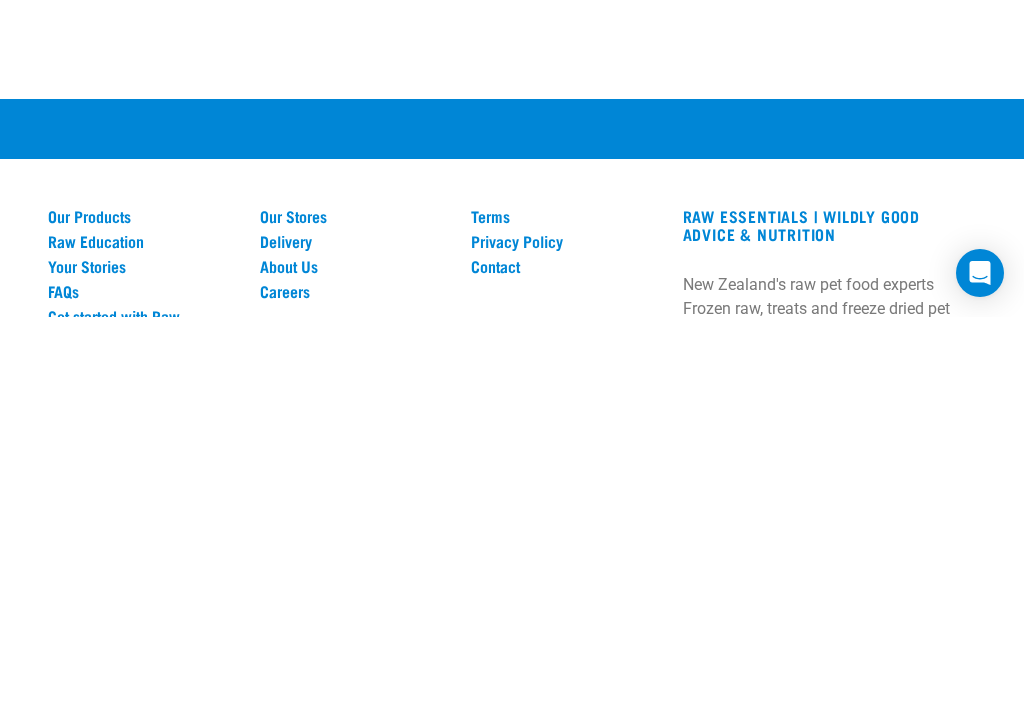 scroll, scrollTop: 1940, scrollLeft: 0, axis: vertical 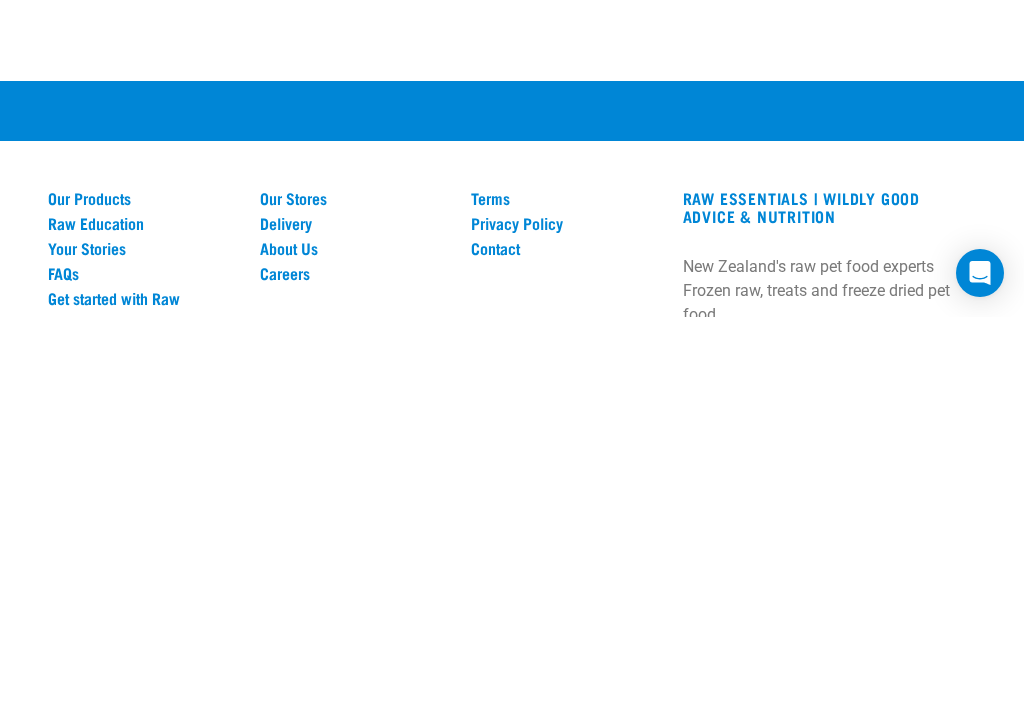 click on "Continue..." at bounding box center [512, 20] 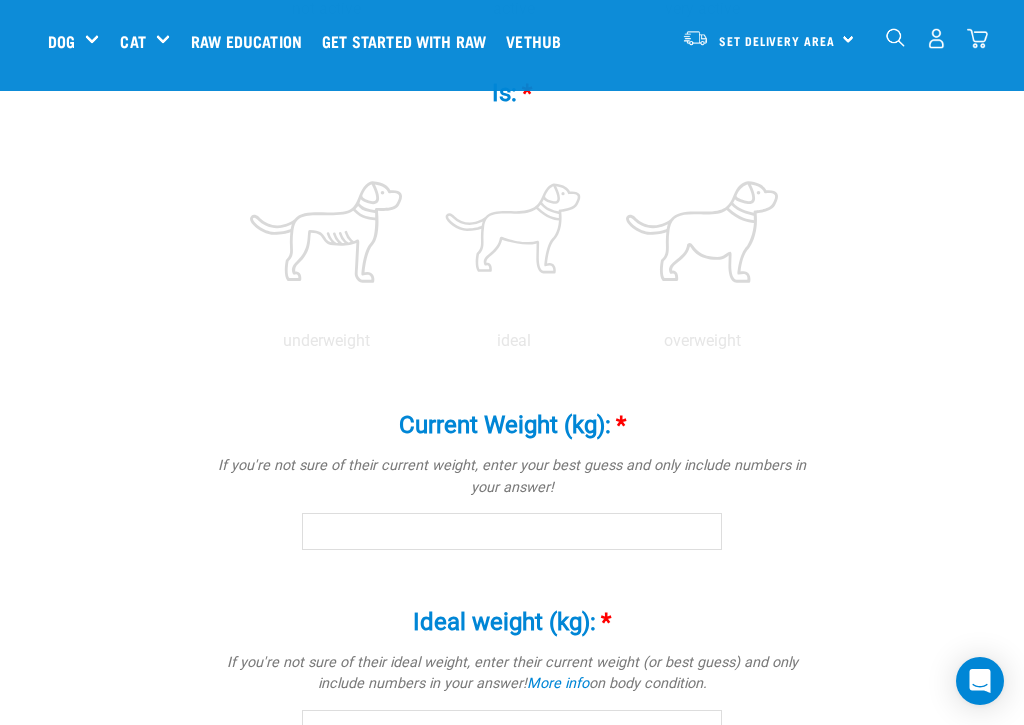 scroll, scrollTop: 767, scrollLeft: 0, axis: vertical 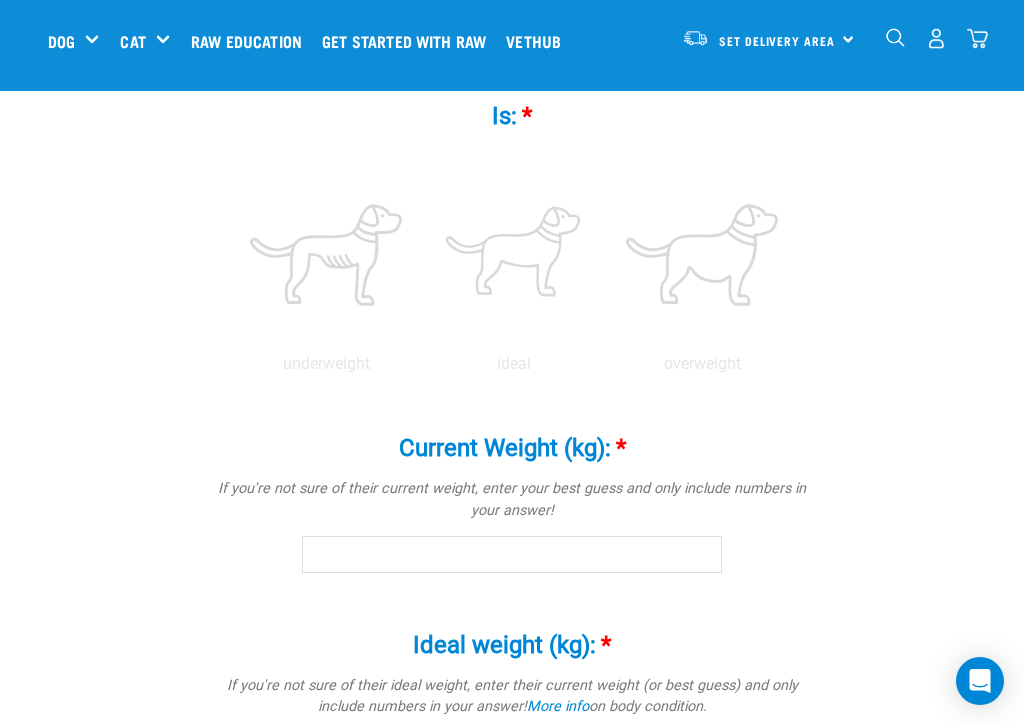 click at bounding box center (514, 255) 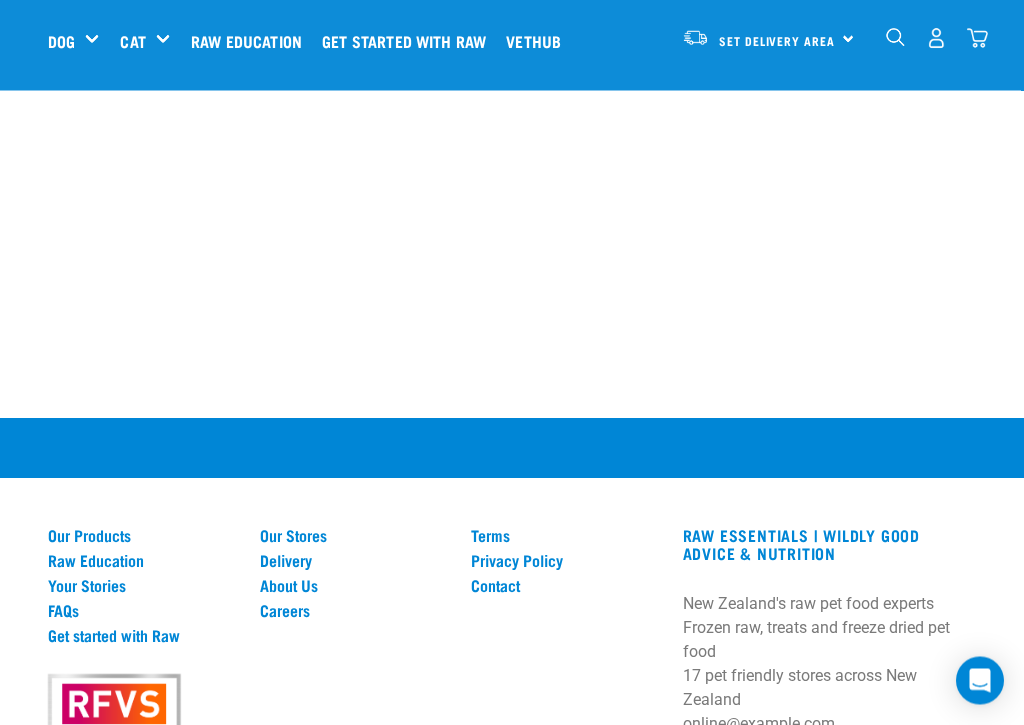 scroll, scrollTop: 2012, scrollLeft: 0, axis: vertical 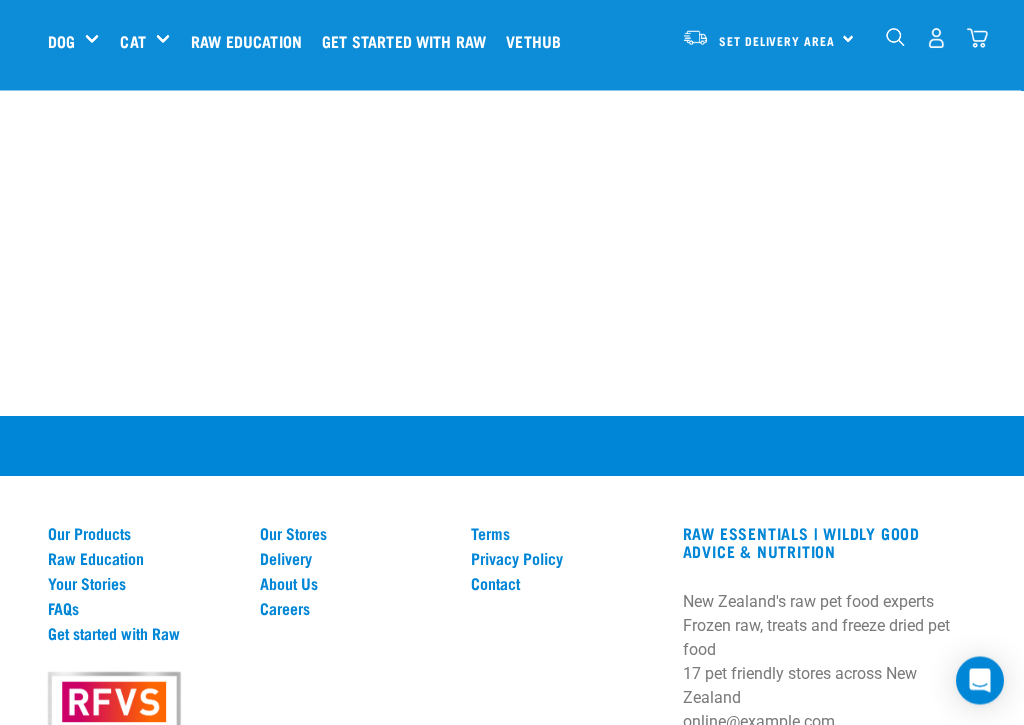 click on "Continue..." at bounding box center (512, -52) 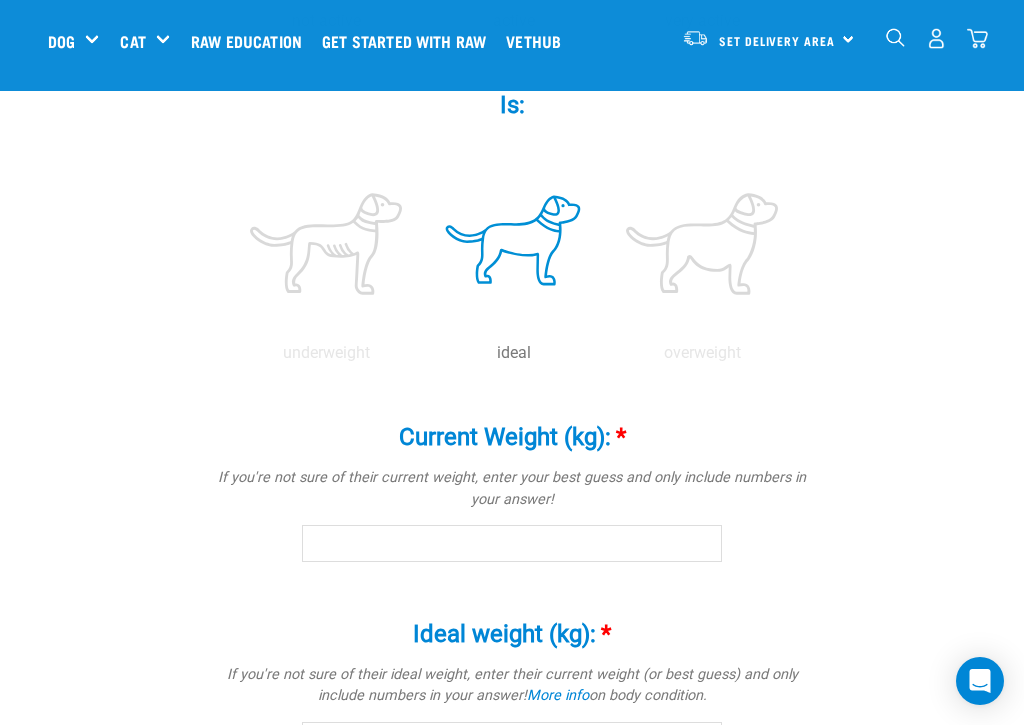 scroll, scrollTop: 767, scrollLeft: 0, axis: vertical 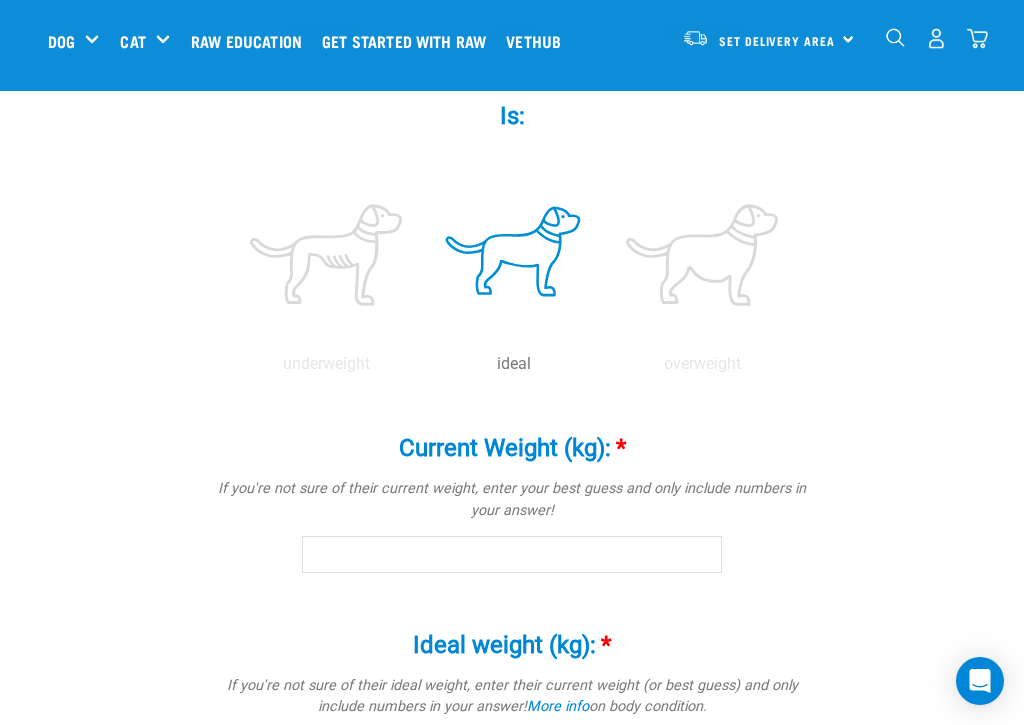 click on "very active" at bounding box center [702, 32] 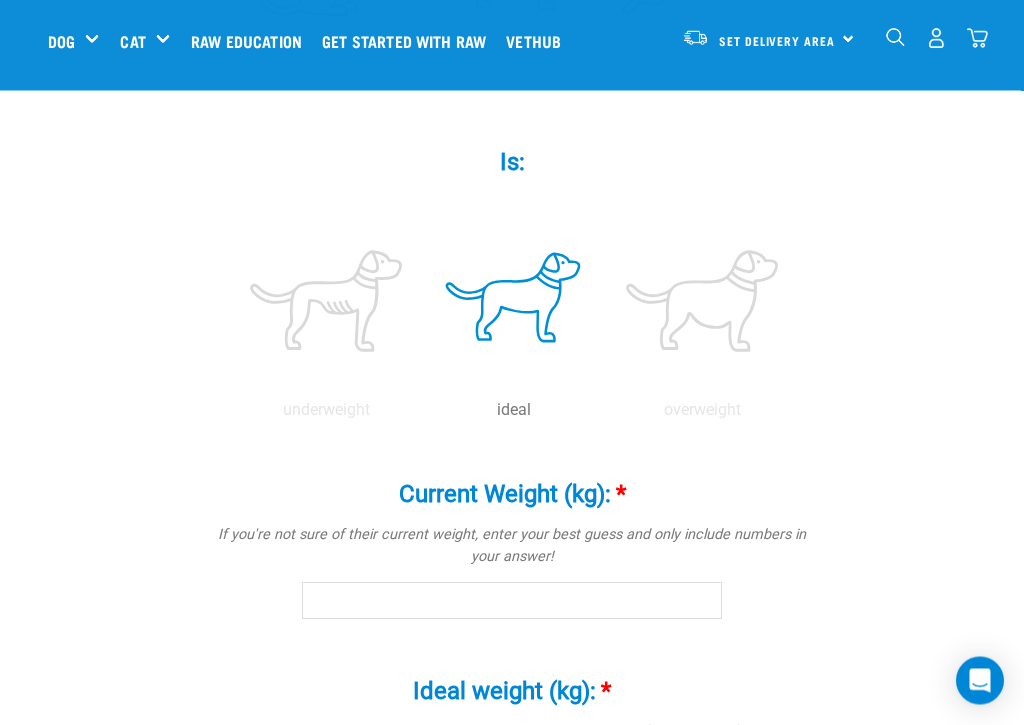 scroll, scrollTop: 721, scrollLeft: 0, axis: vertical 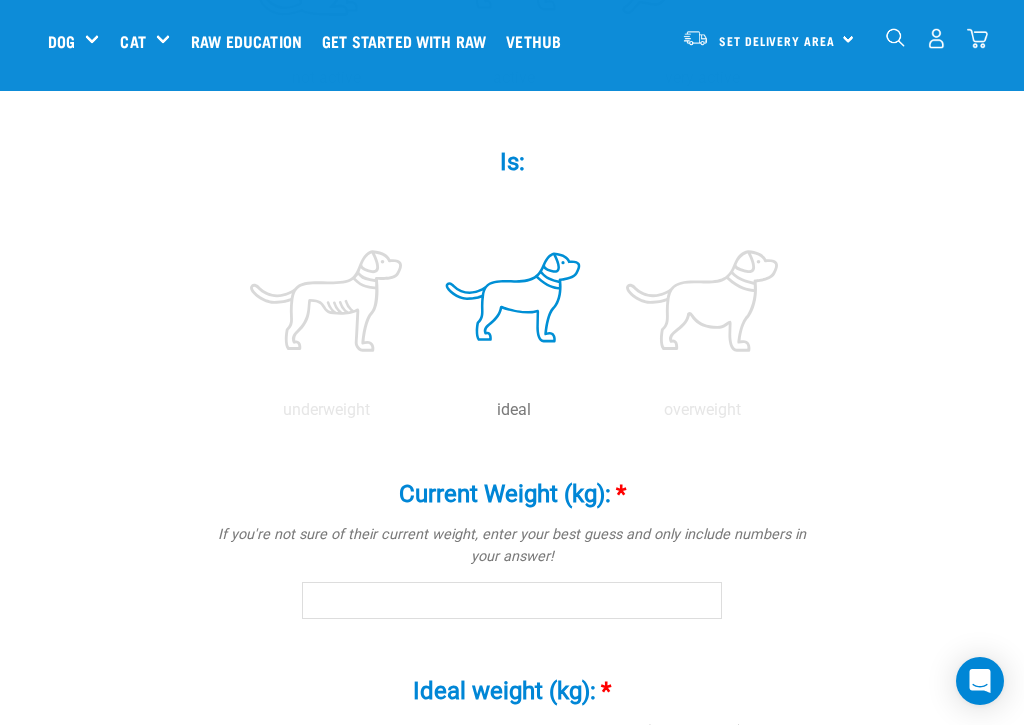 click on "very active" at bounding box center [702, 78] 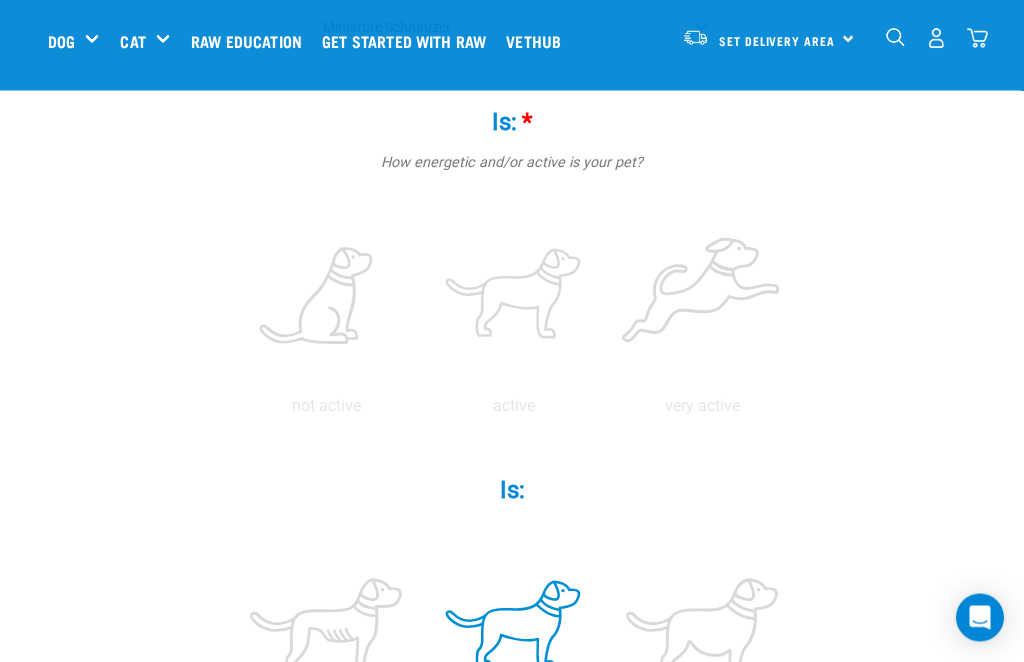 scroll, scrollTop: 393, scrollLeft: 0, axis: vertical 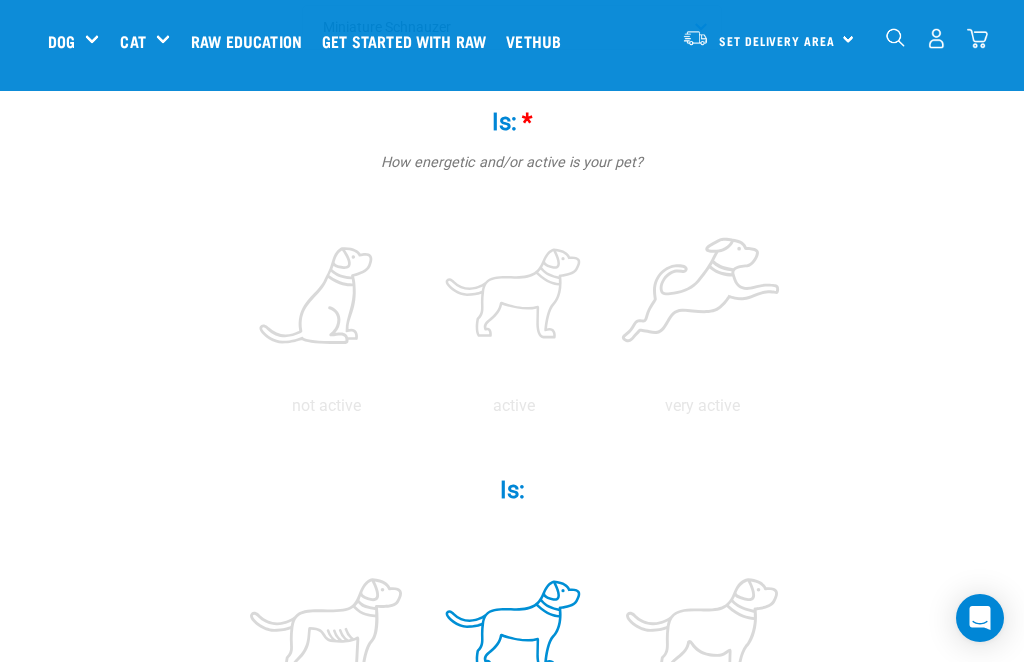 click at bounding box center (702, 297) 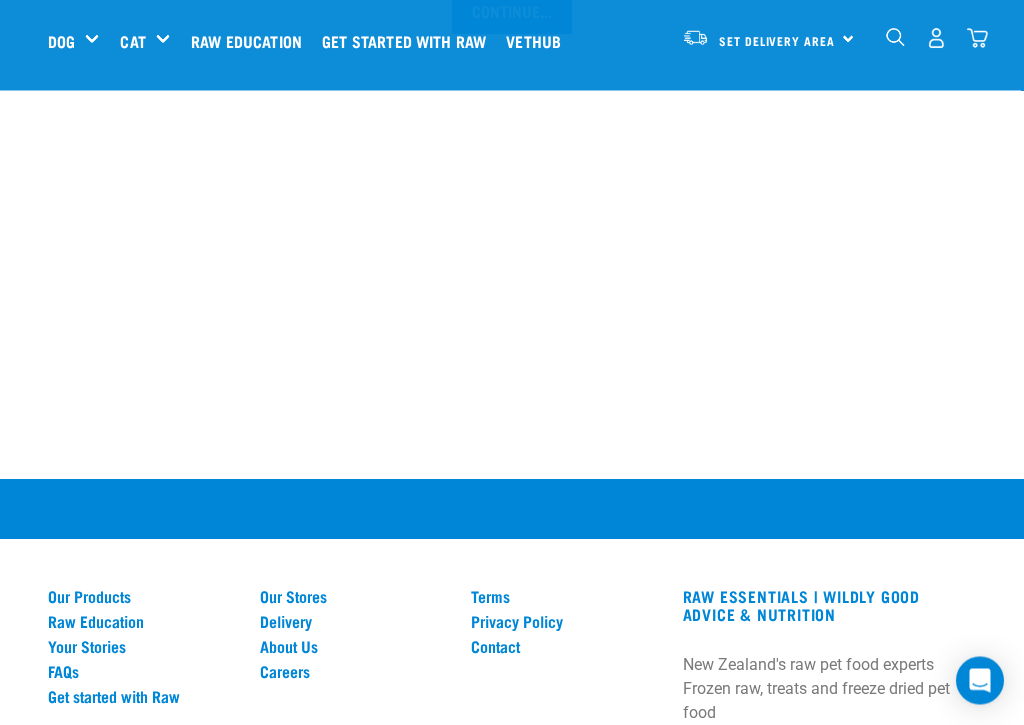 scroll, scrollTop: 1950, scrollLeft: 0, axis: vertical 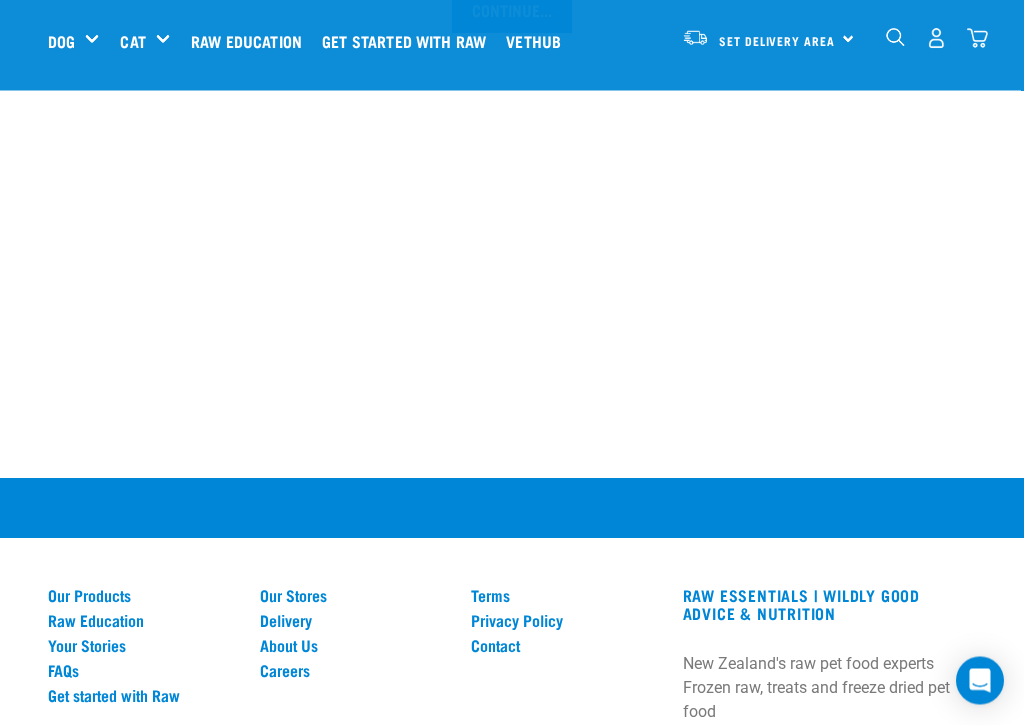 click on "Continue..." at bounding box center (512, 10) 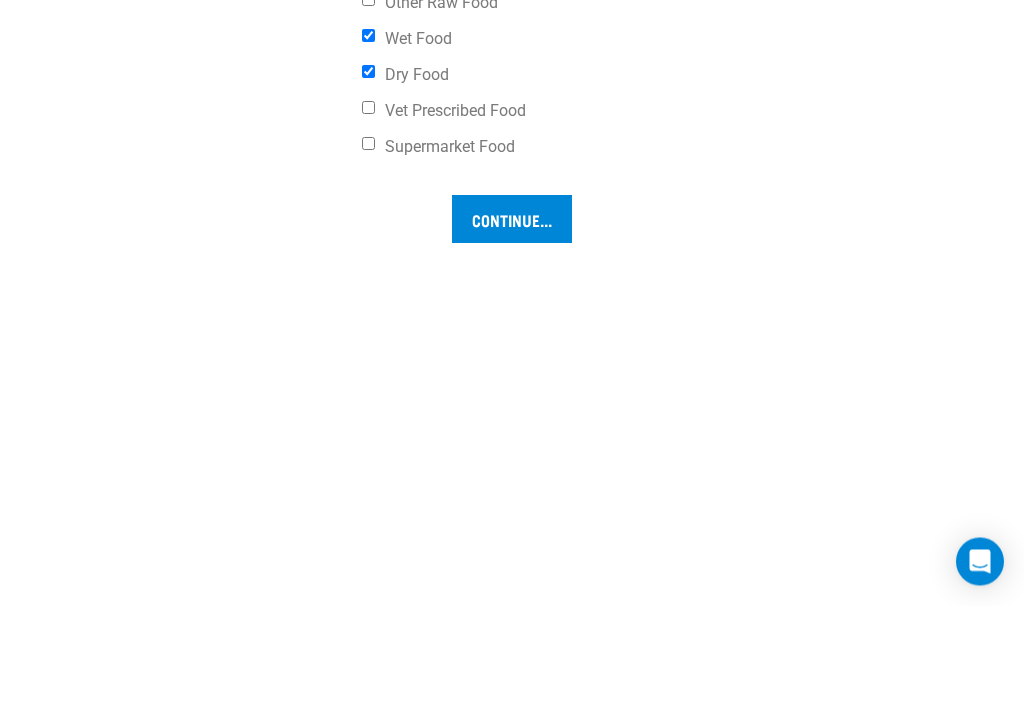 click on "Ideal weight (kg): *" at bounding box center [512, -103] 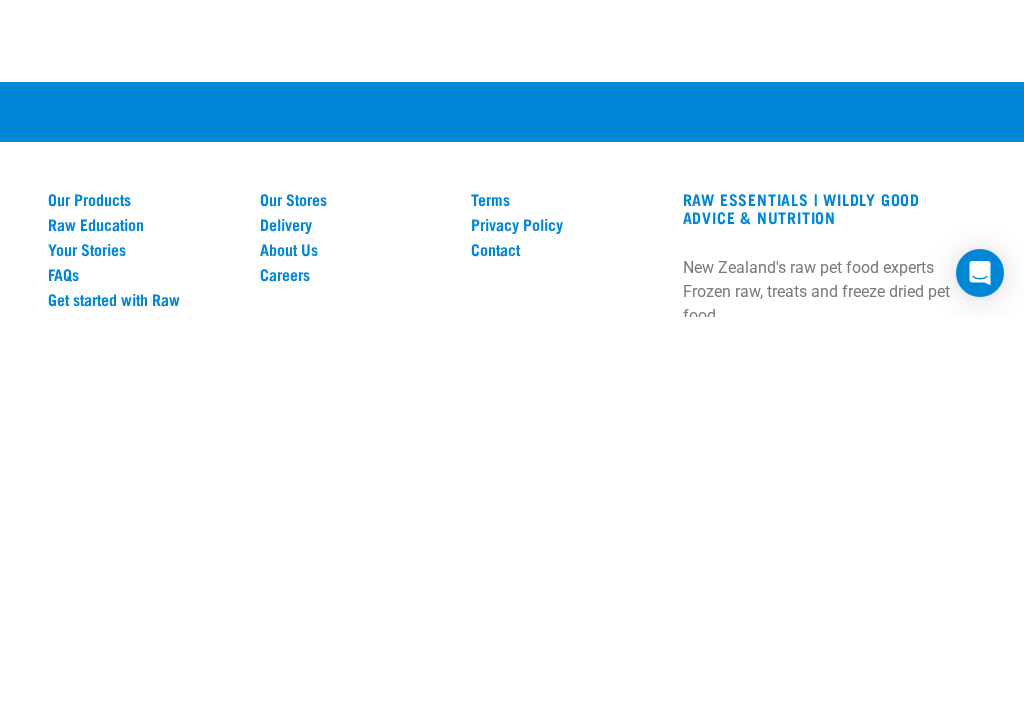 scroll, scrollTop: 1941, scrollLeft: 0, axis: vertical 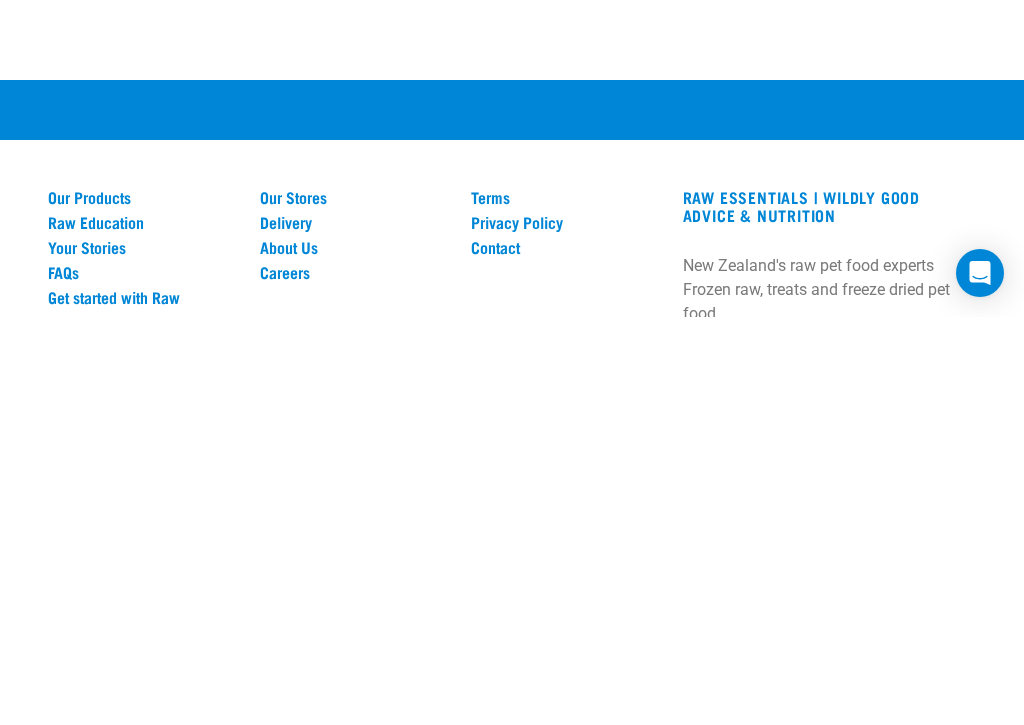 type on "10" 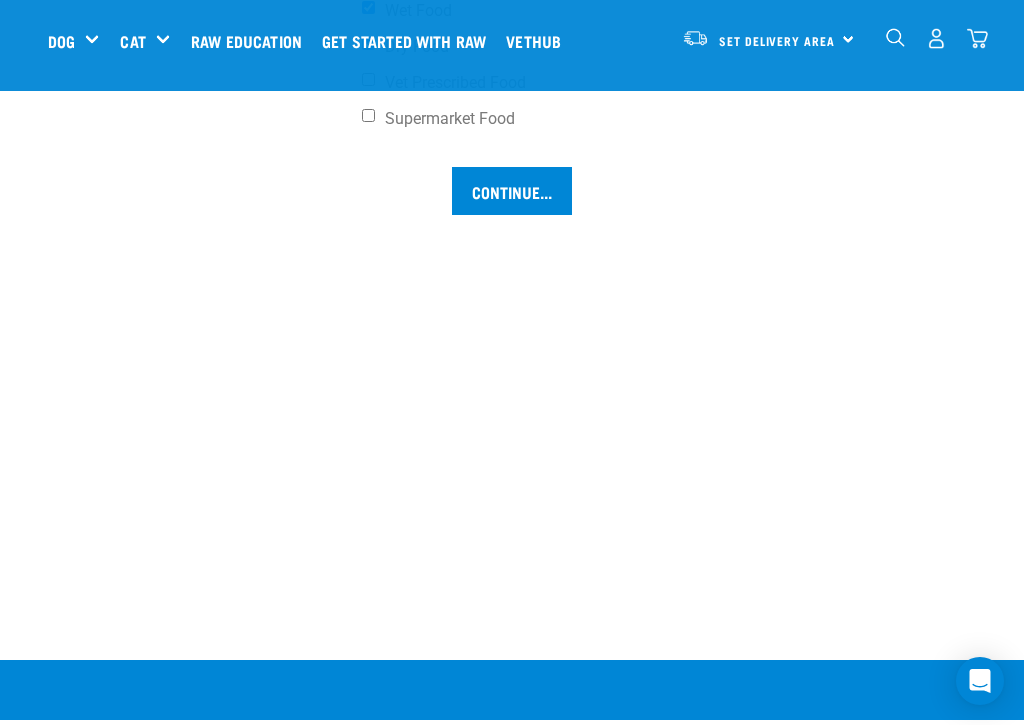 scroll, scrollTop: 1741, scrollLeft: 0, axis: vertical 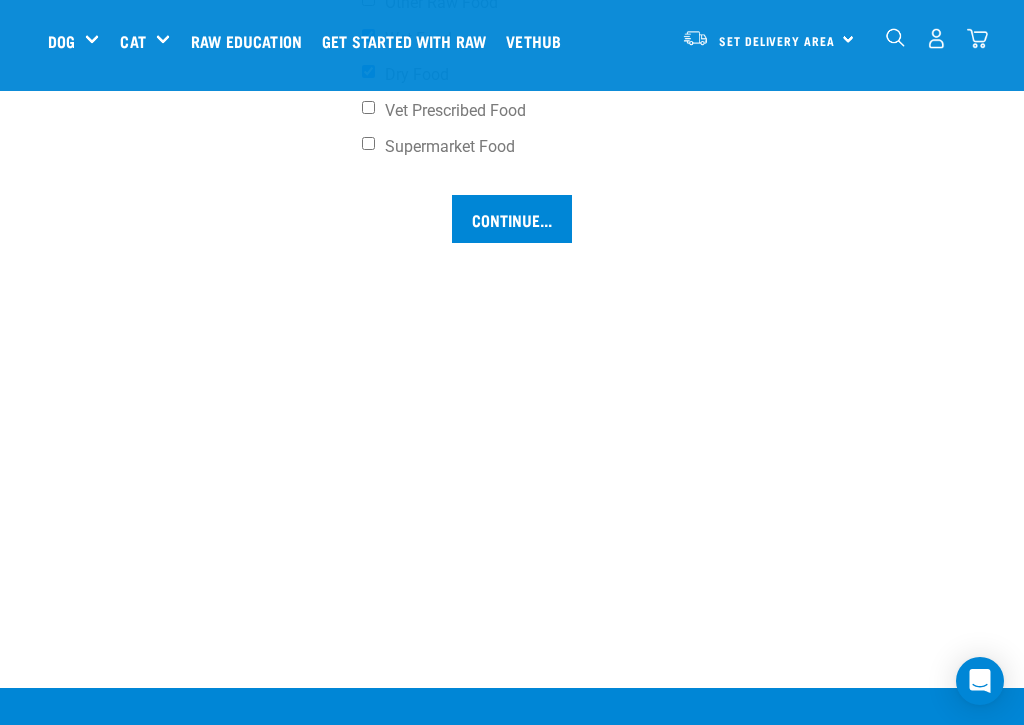 type on "8" 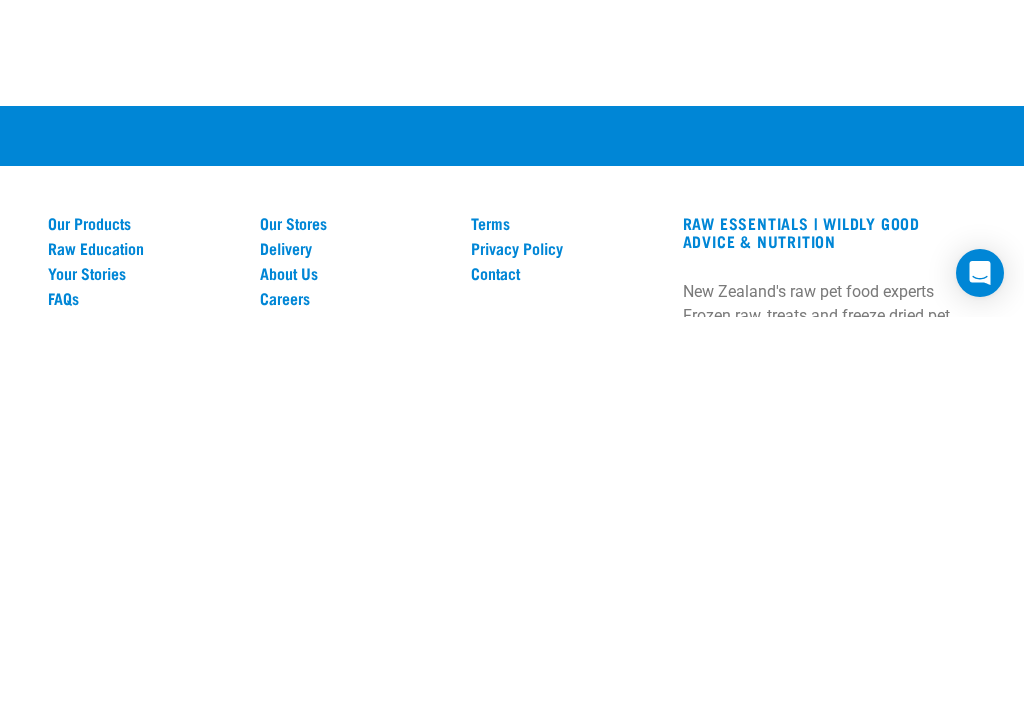 scroll, scrollTop: 1969, scrollLeft: 0, axis: vertical 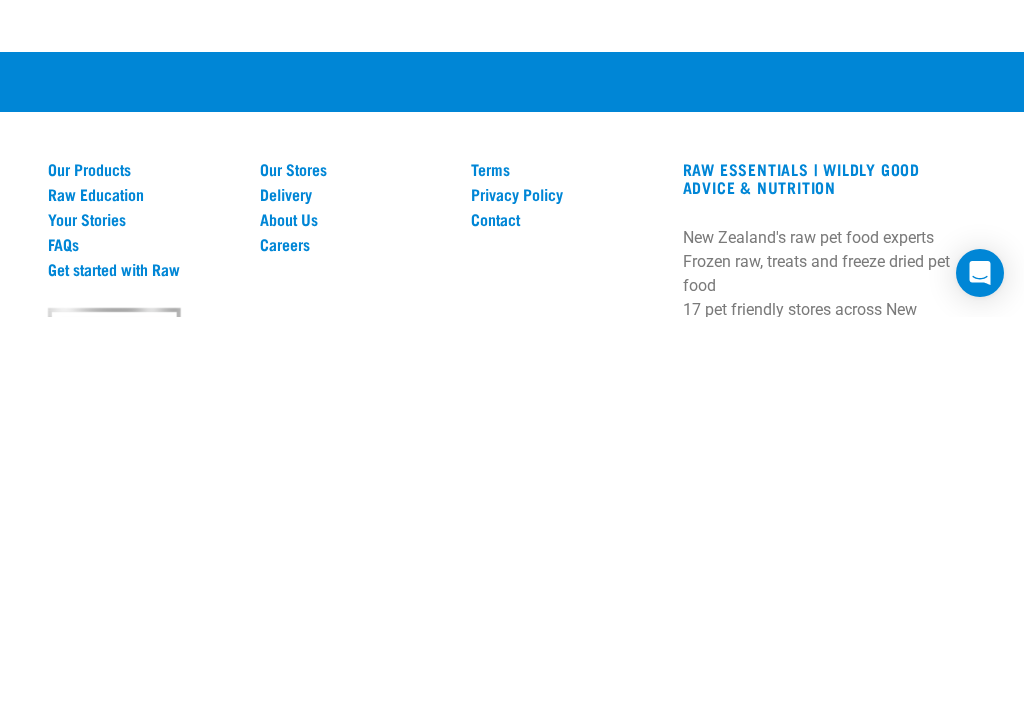 type on "8.6" 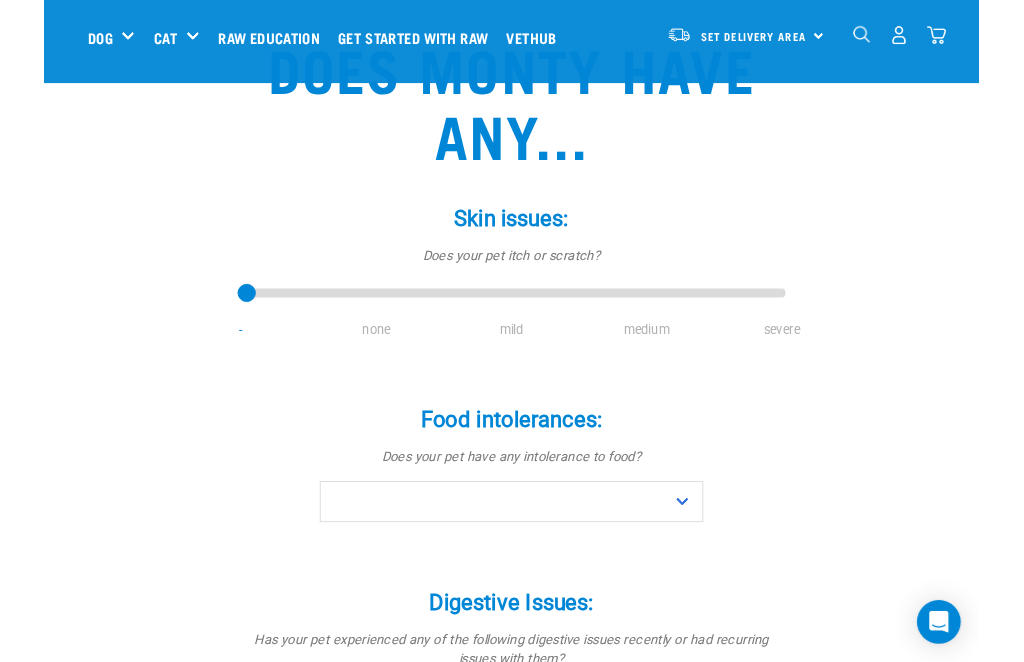 scroll, scrollTop: 155, scrollLeft: 0, axis: vertical 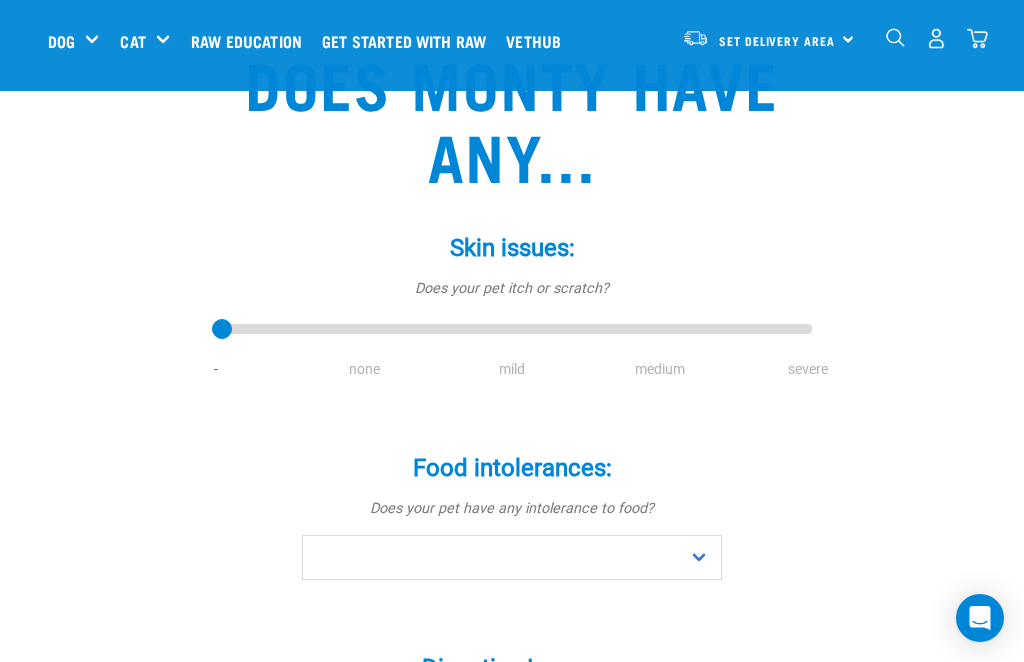 click on "mild" at bounding box center [512, 369] 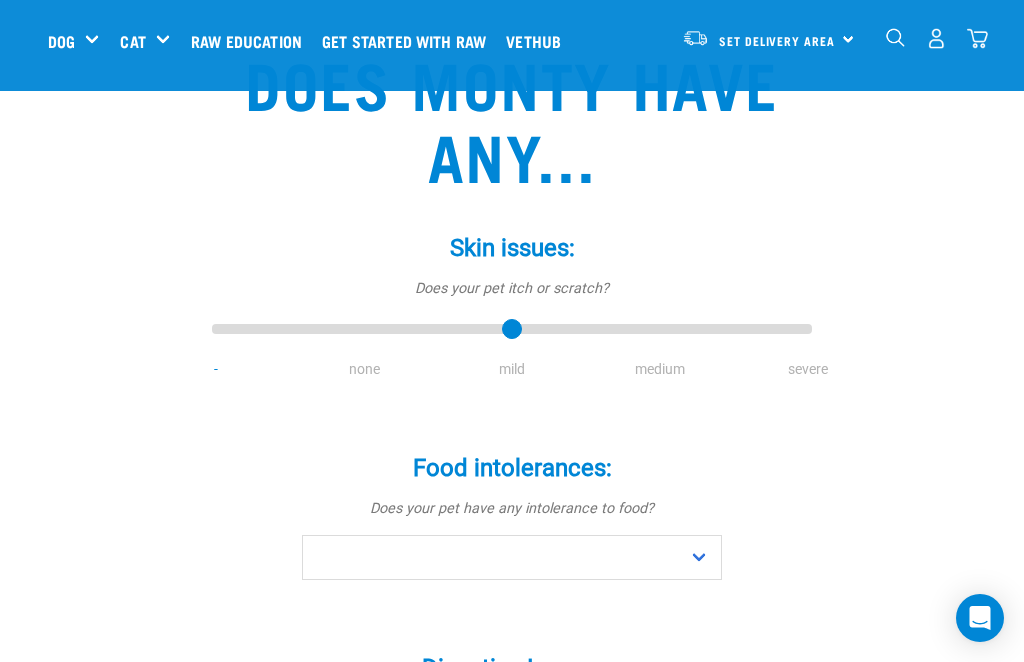 click at bounding box center [512, 330] 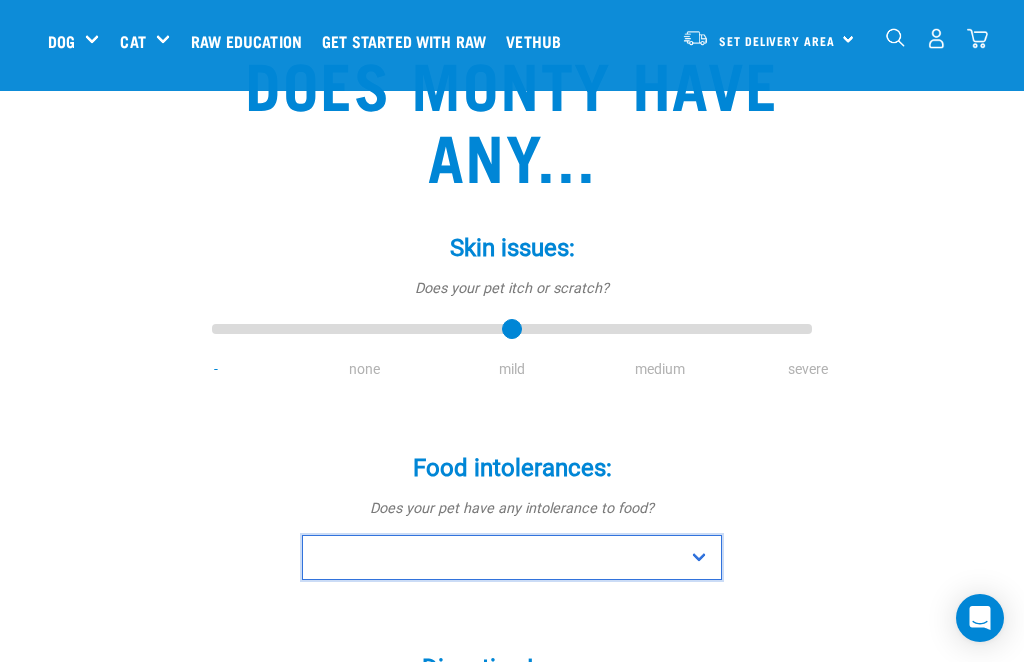 click on "No
Yes" at bounding box center (512, 557) 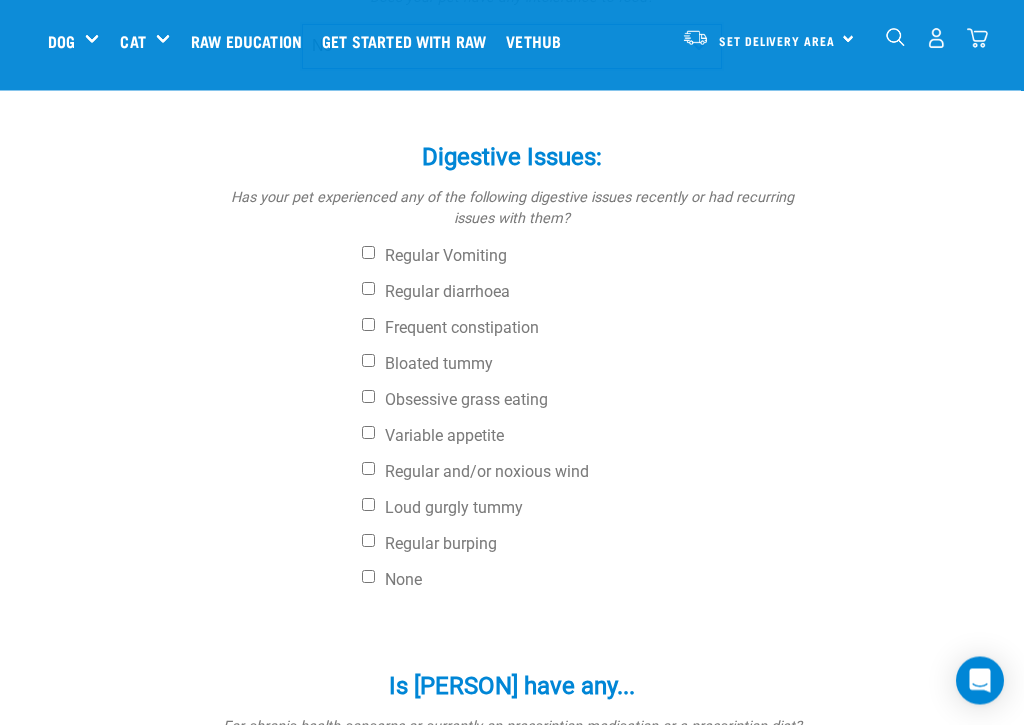 scroll, scrollTop: 667, scrollLeft: 0, axis: vertical 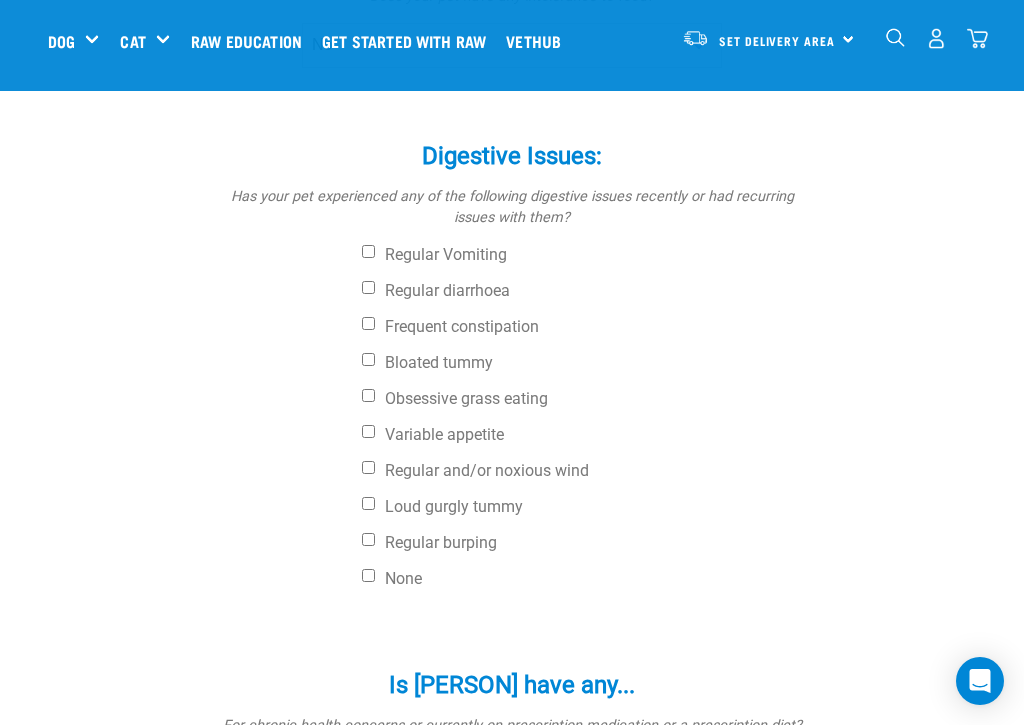 click on "None" at bounding box center [368, 575] 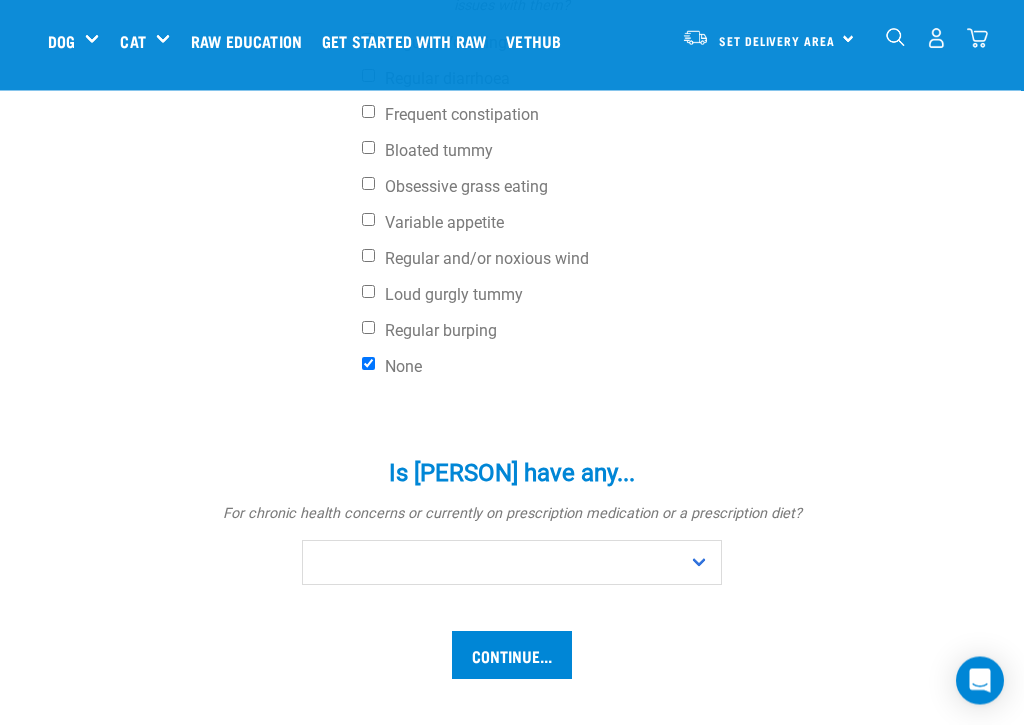 scroll, scrollTop: 879, scrollLeft: 0, axis: vertical 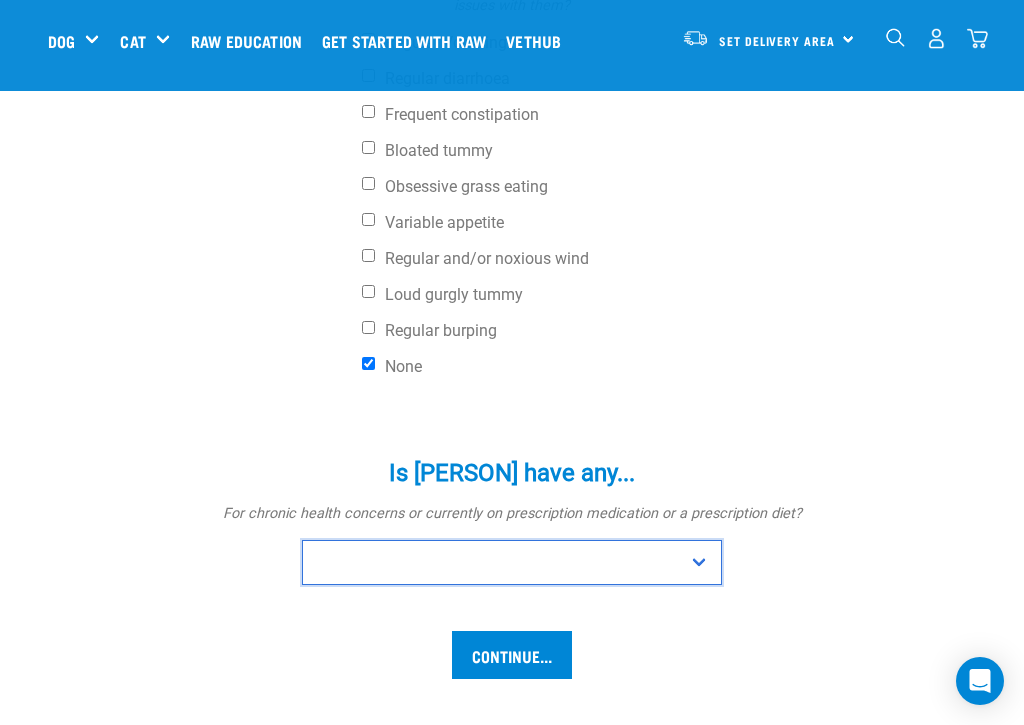click on "No
Yes" at bounding box center [512, 562] 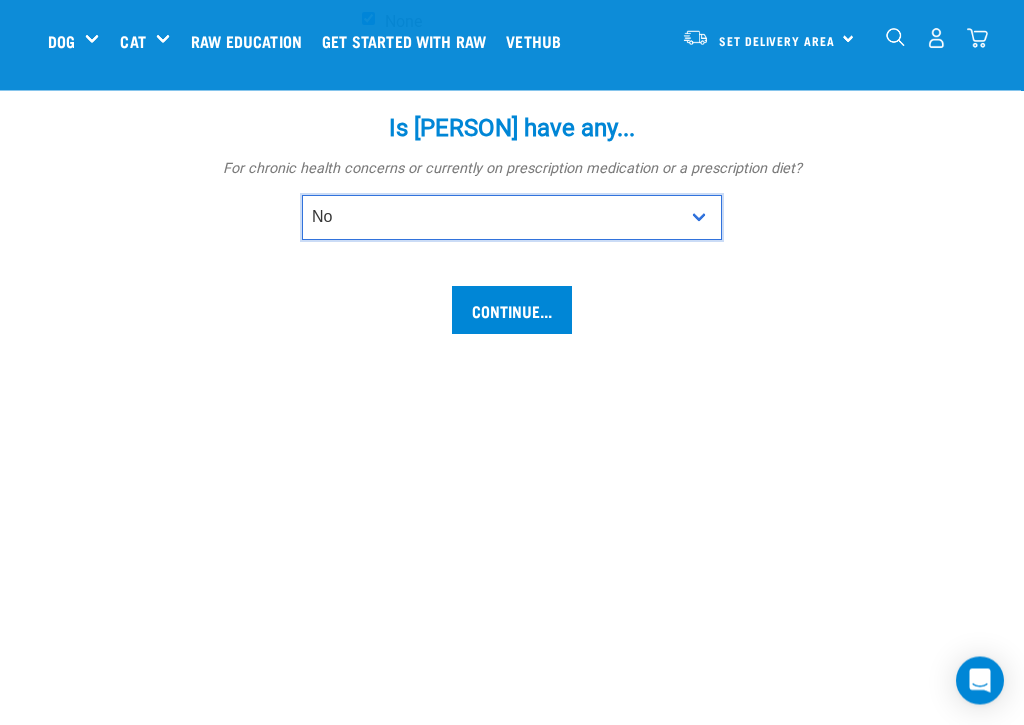 scroll, scrollTop: 1225, scrollLeft: 0, axis: vertical 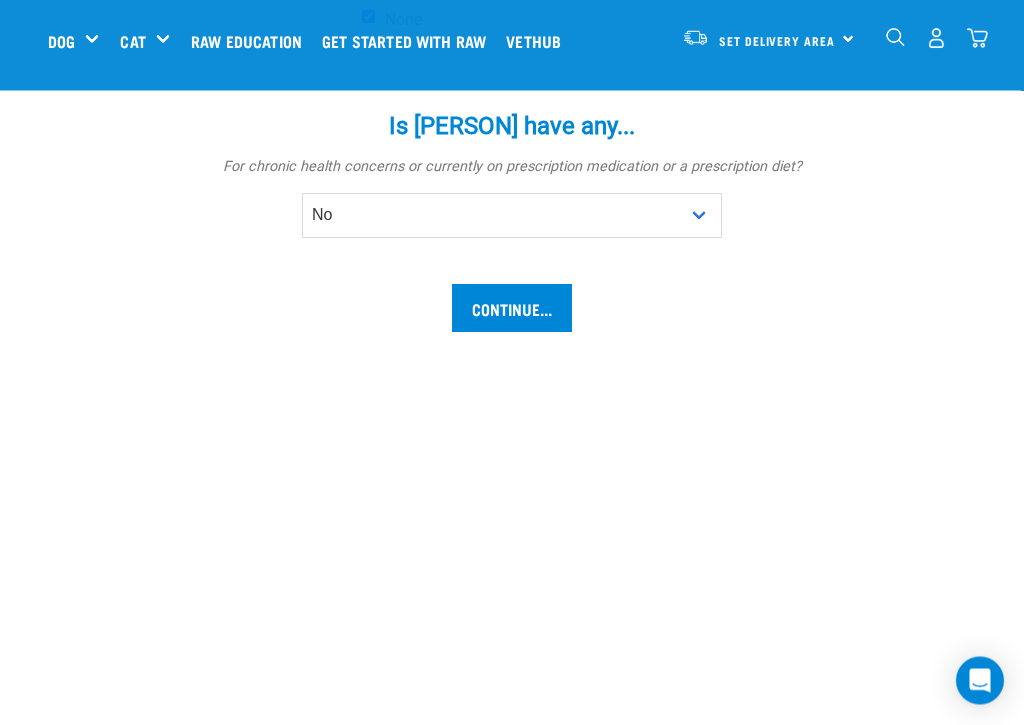 click on "Continue..." at bounding box center [512, 309] 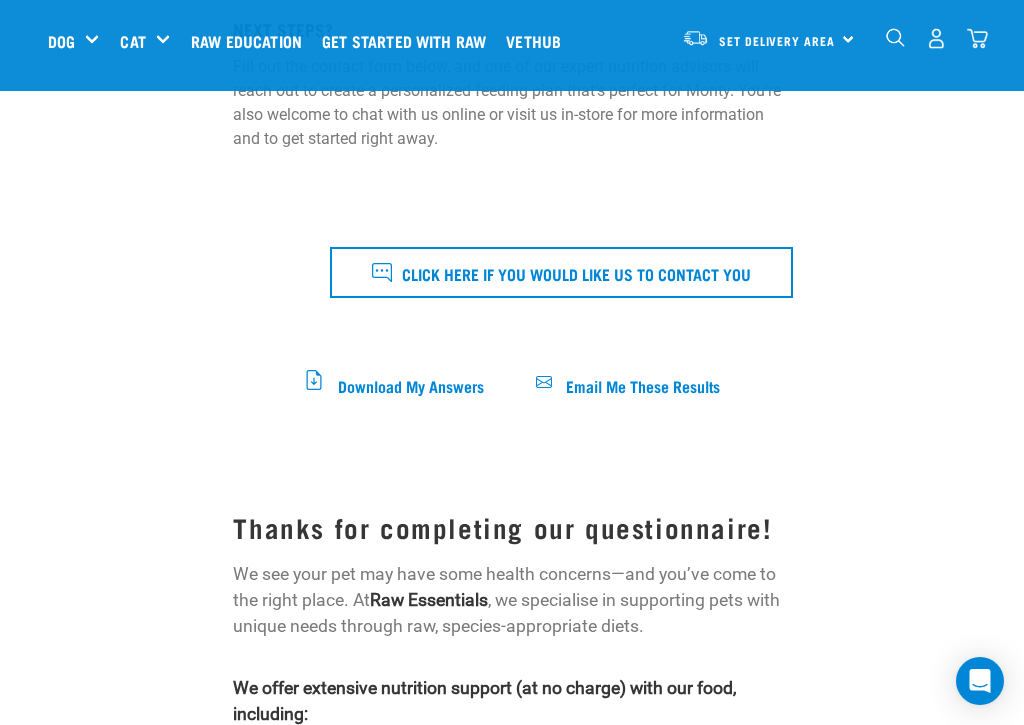 scroll, scrollTop: 747, scrollLeft: 0, axis: vertical 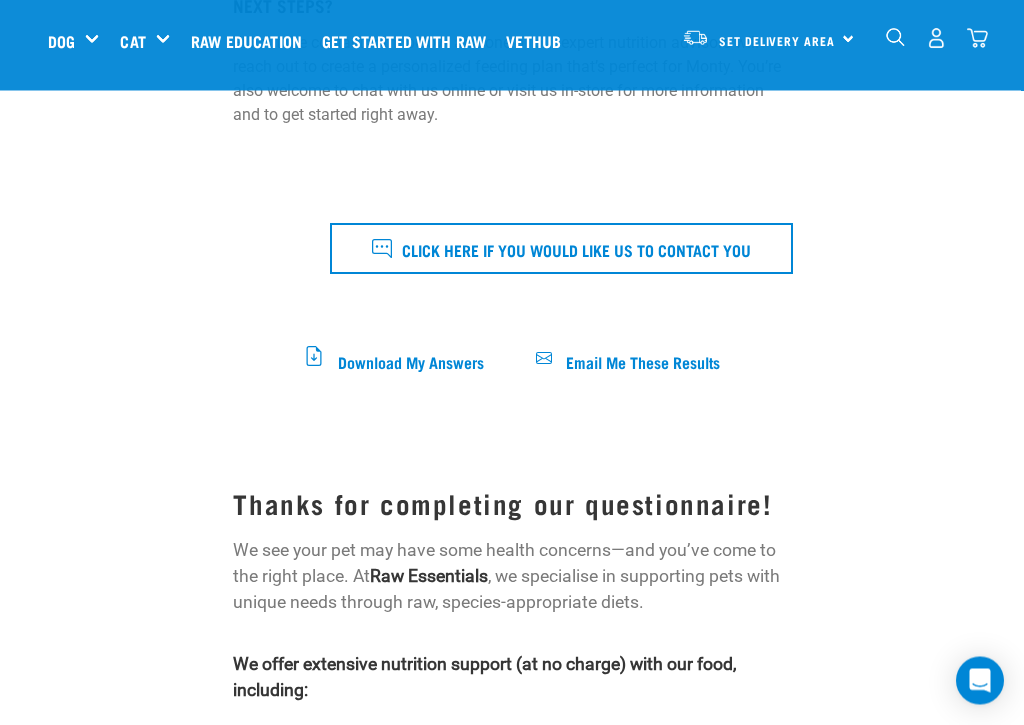 click on "Click here if you would like us to contact you" at bounding box center [561, 249] 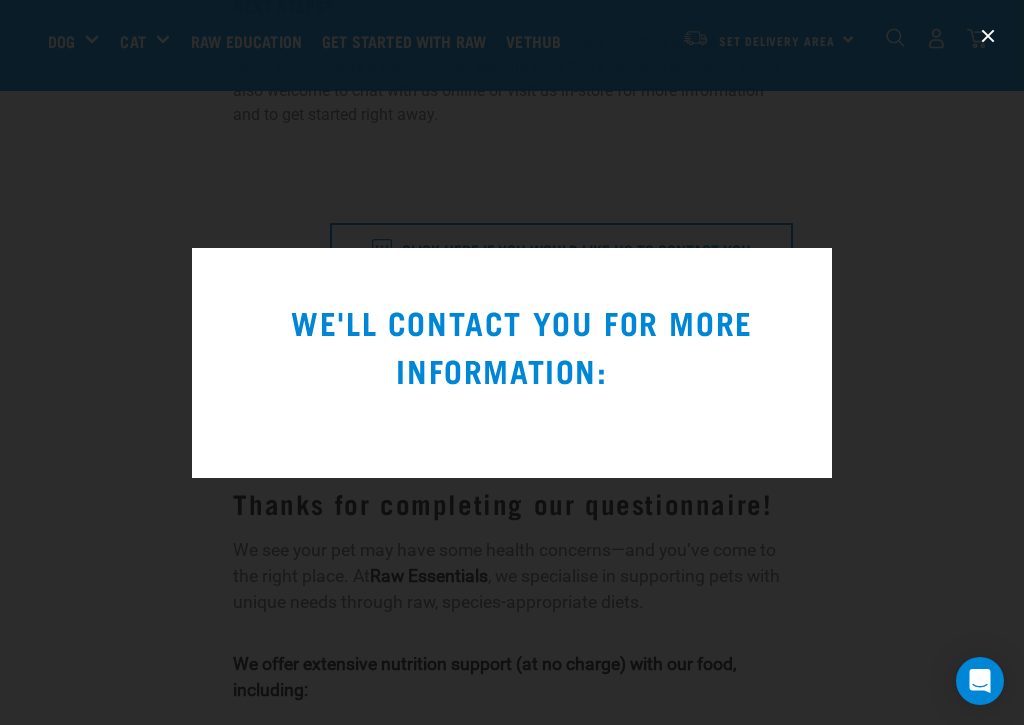 click at bounding box center (988, 36) 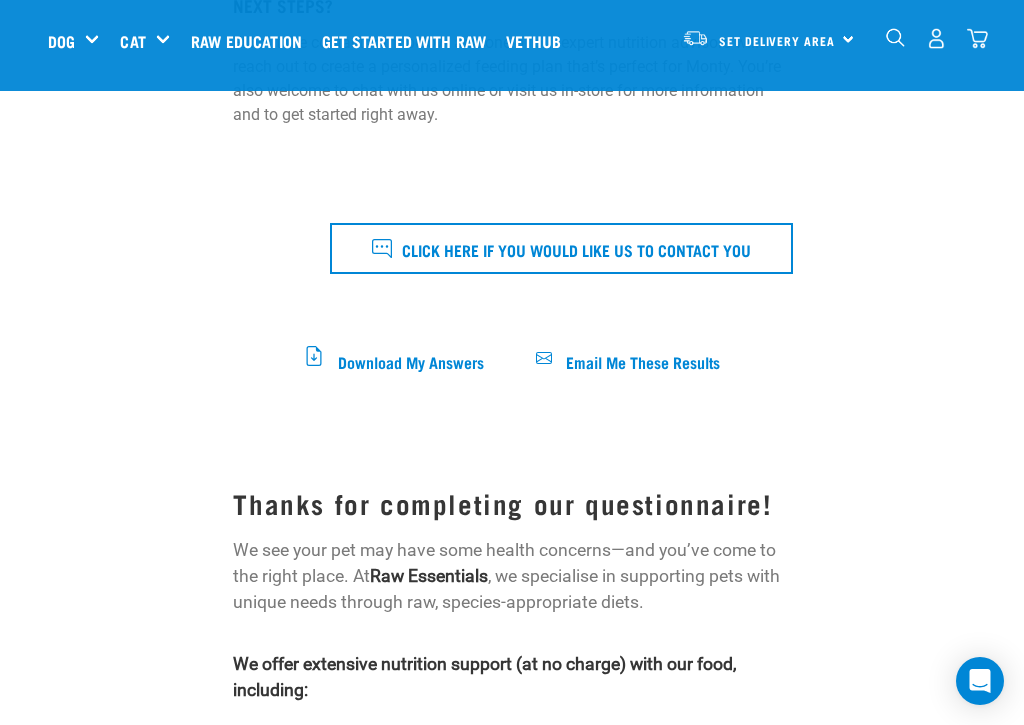 click on "Click here if you would like us to contact you" at bounding box center [561, 248] 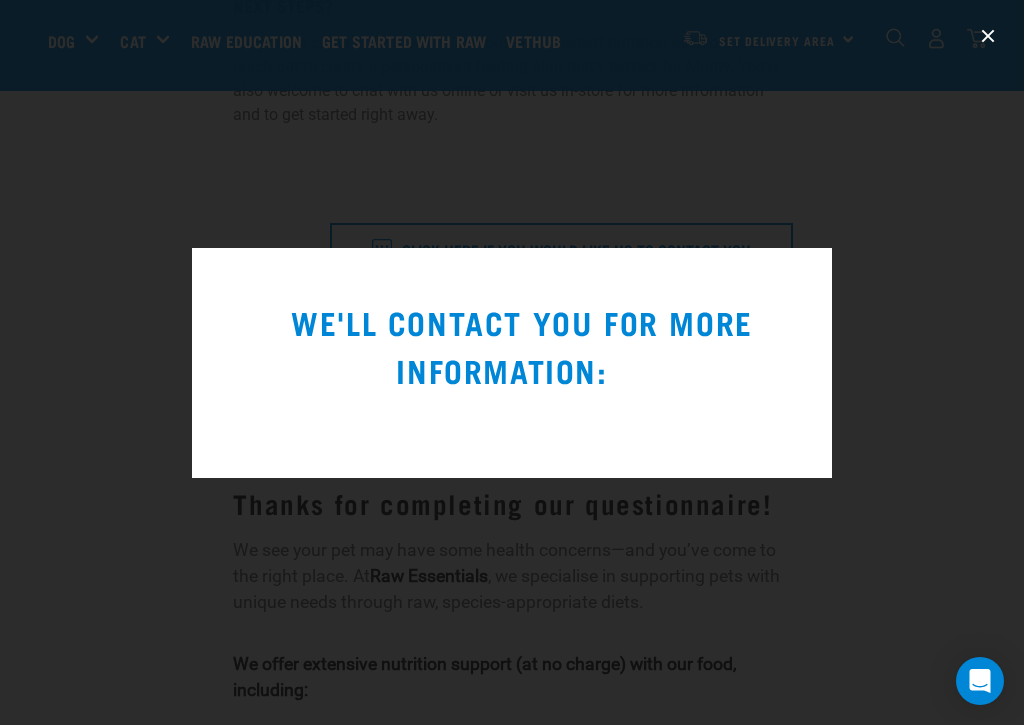 click at bounding box center [512, 362] 